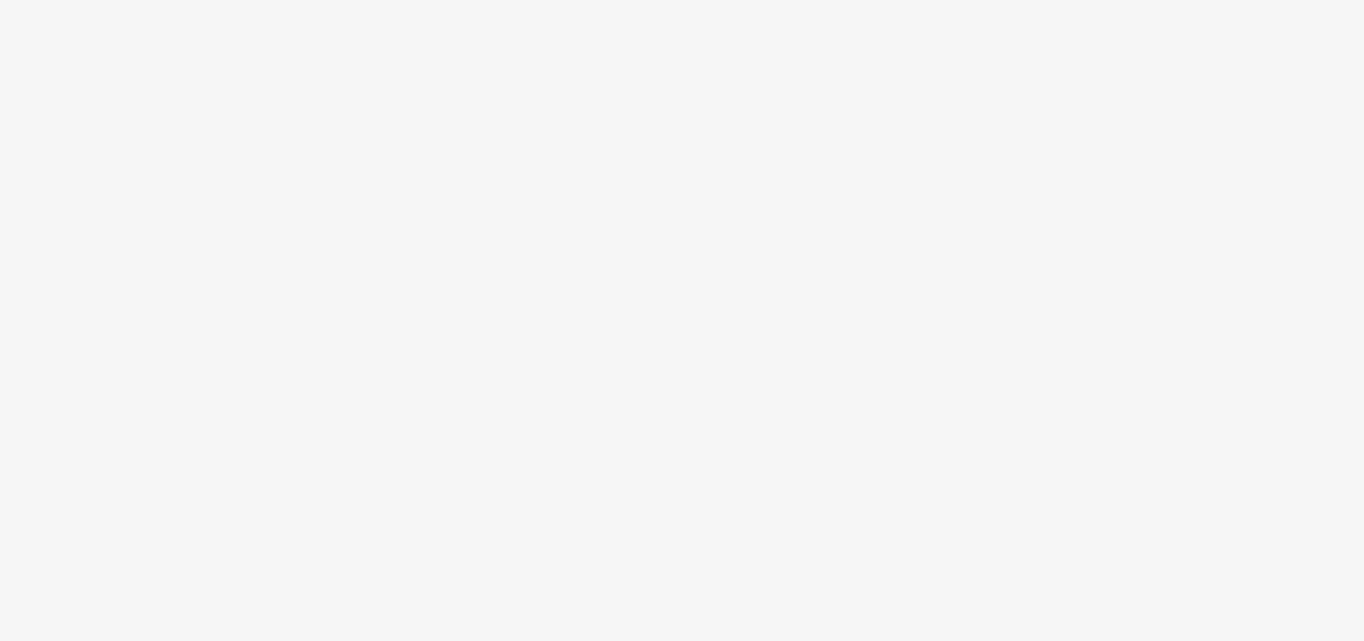 scroll, scrollTop: 0, scrollLeft: 0, axis: both 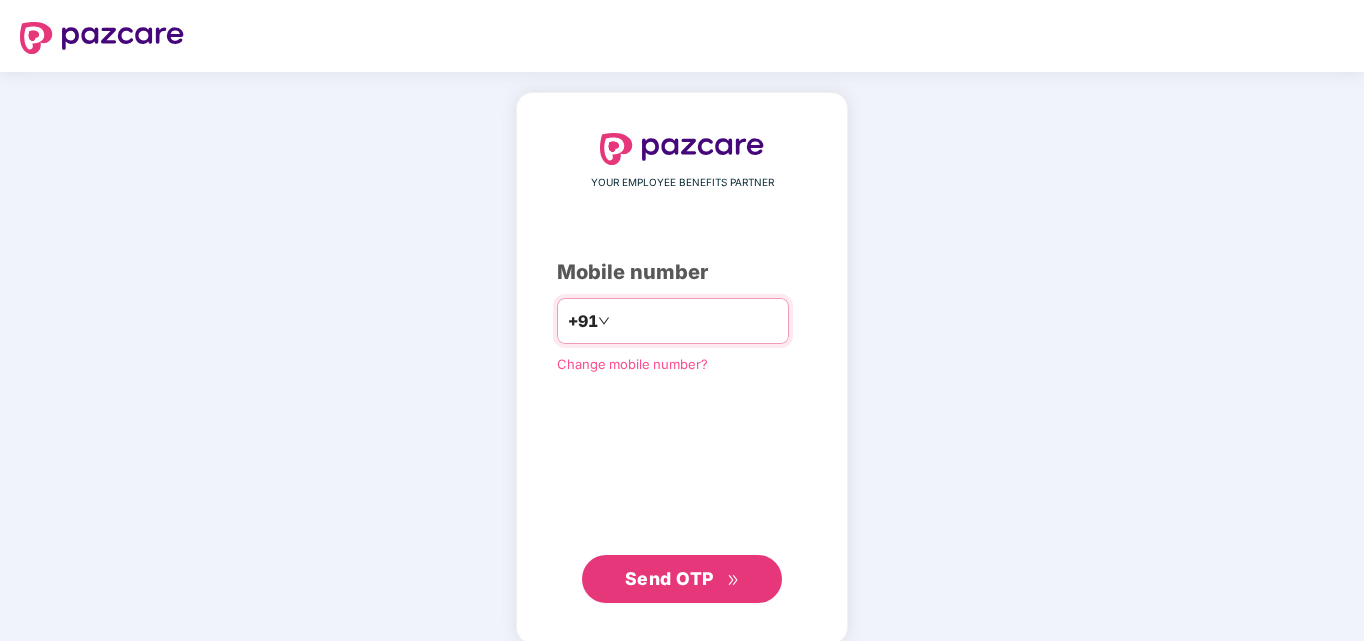 type on "**********" 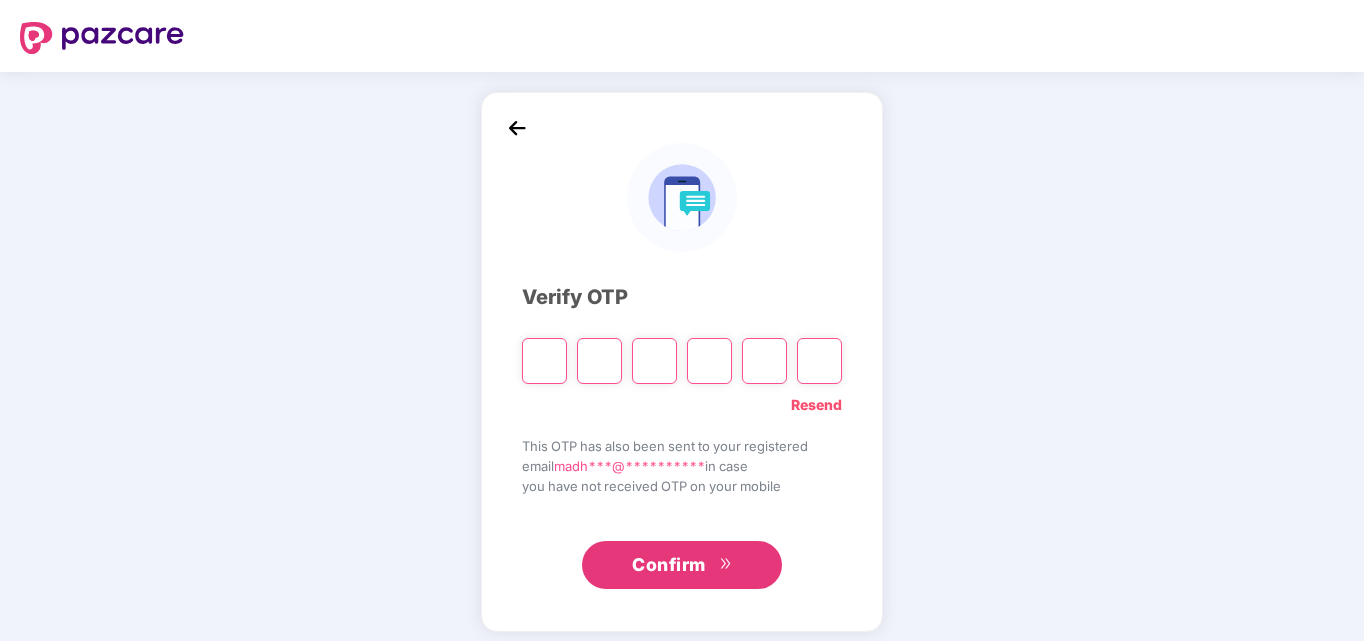 type on "*" 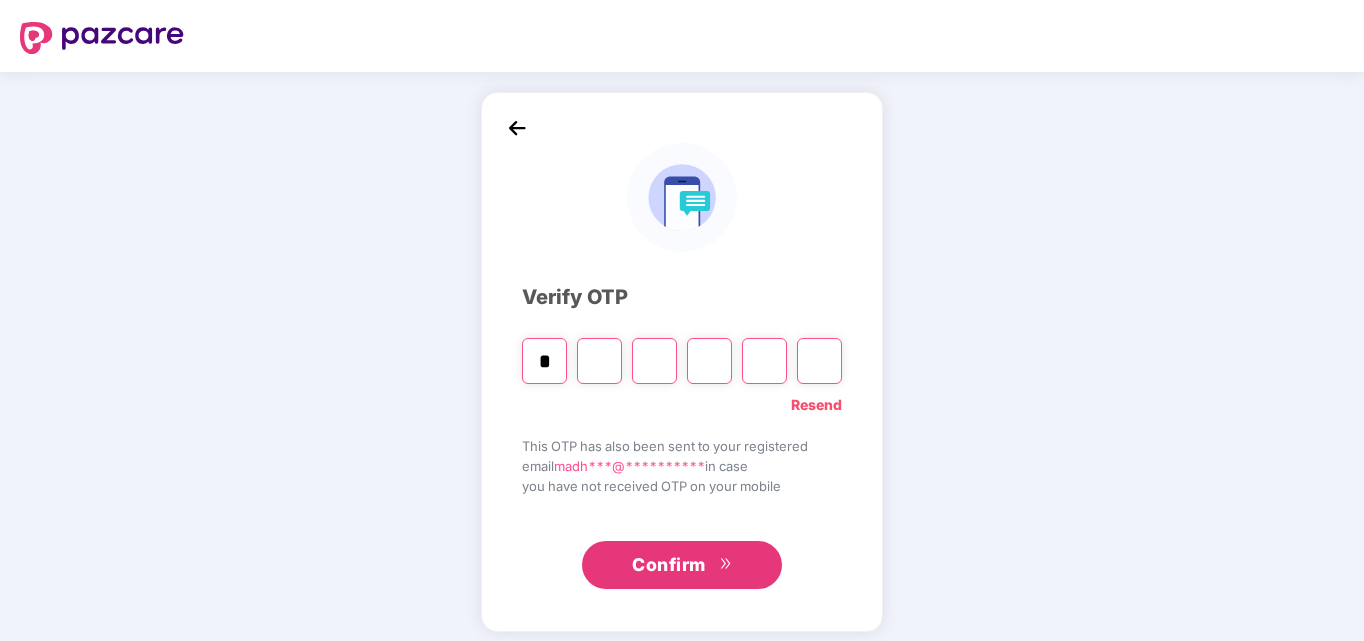 type on "*" 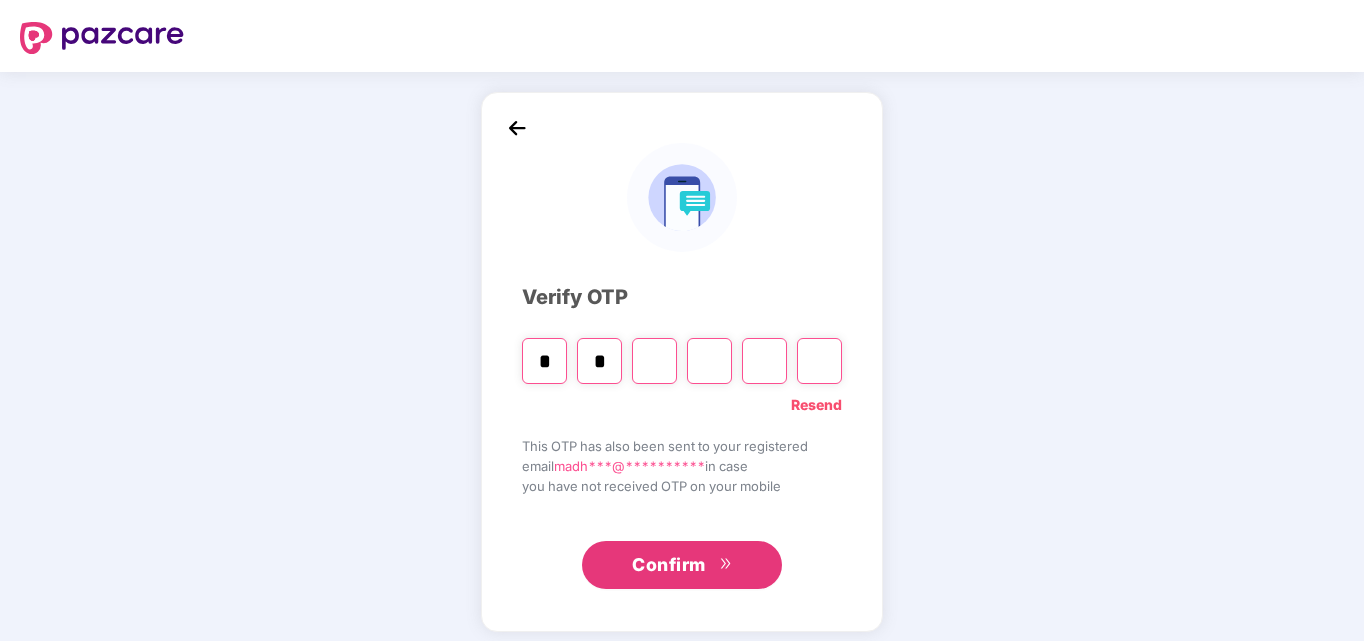 type on "*" 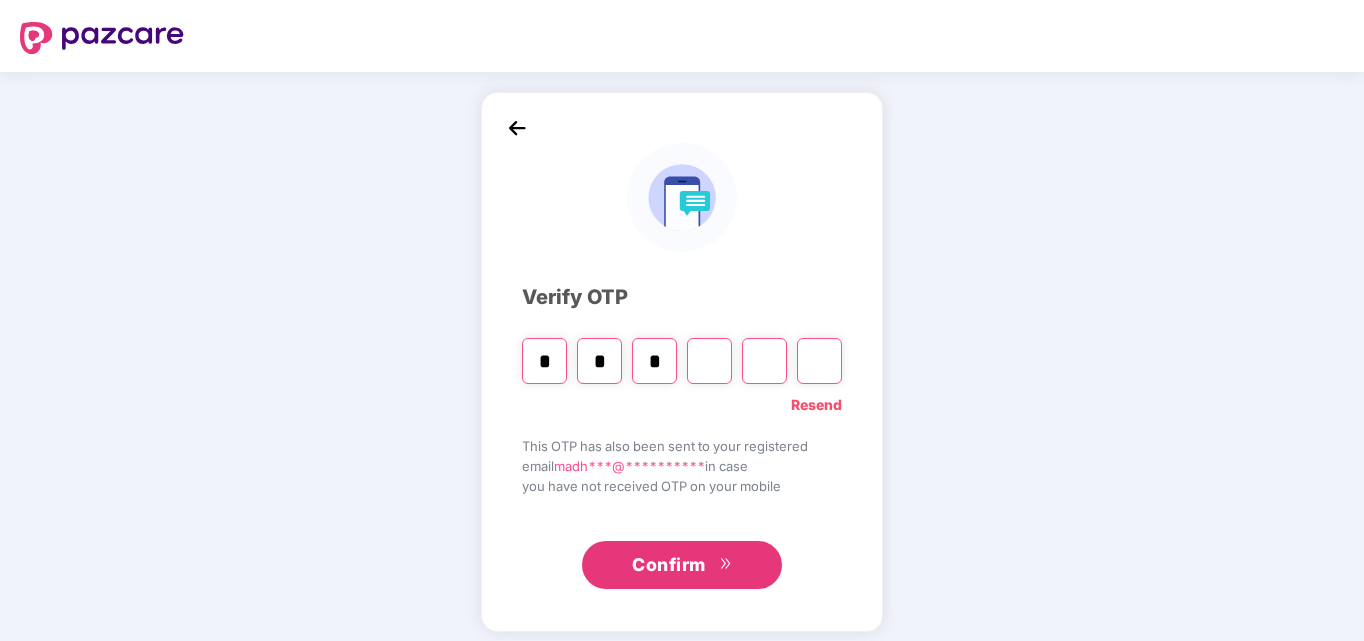 type on "*" 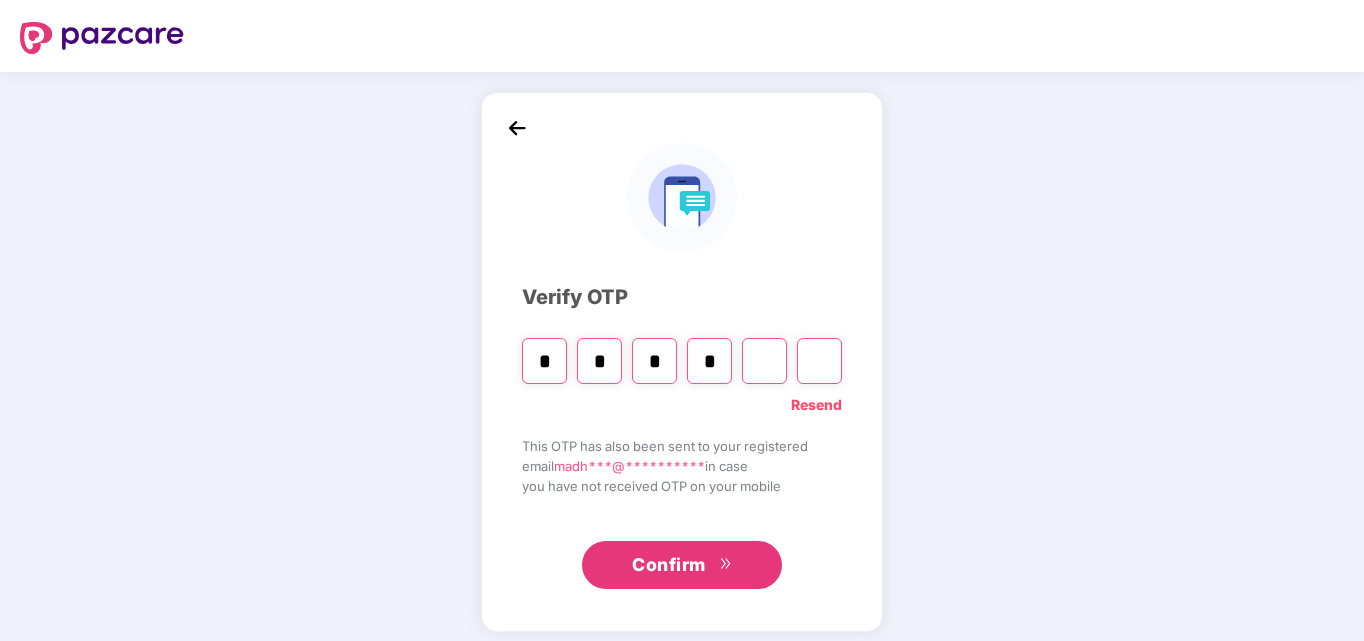 type on "*" 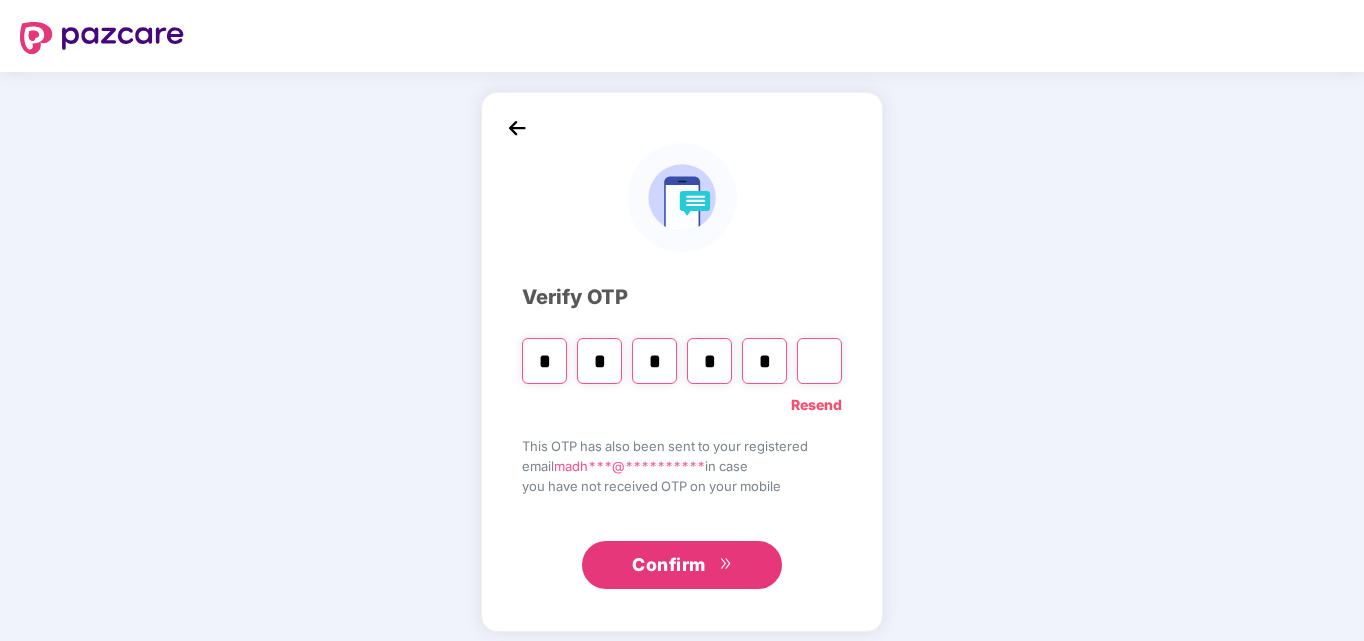 type on "*" 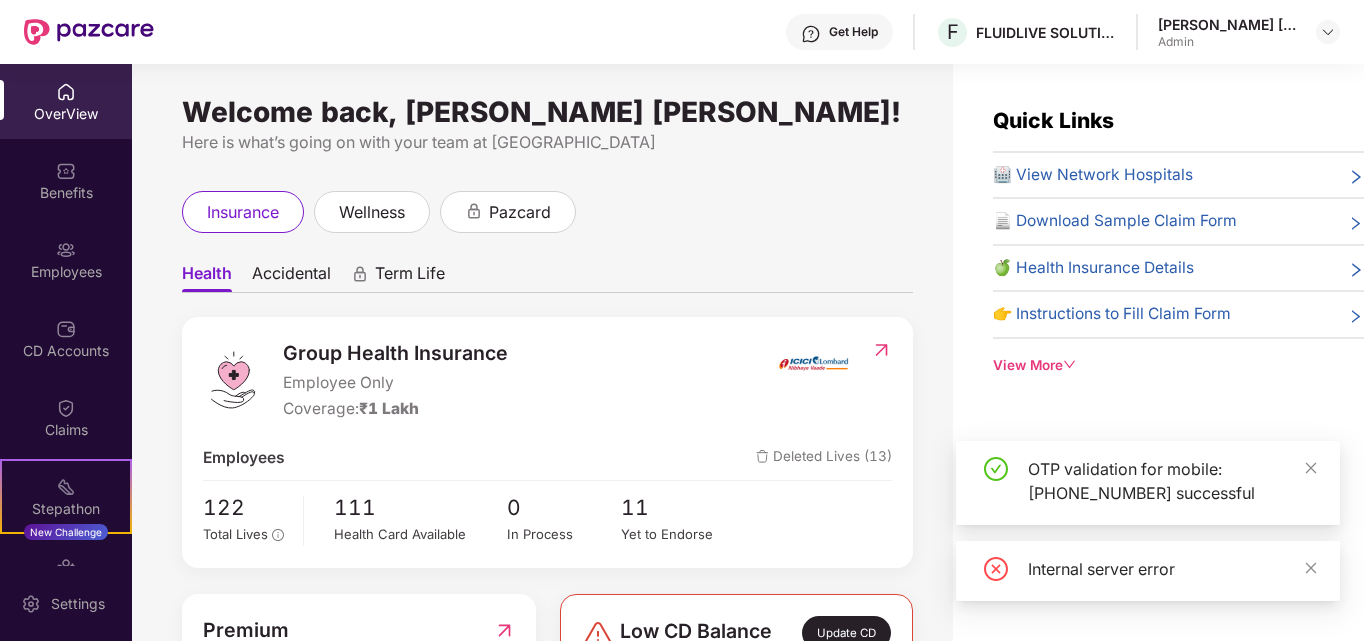 click on "Employees" at bounding box center (66, 272) 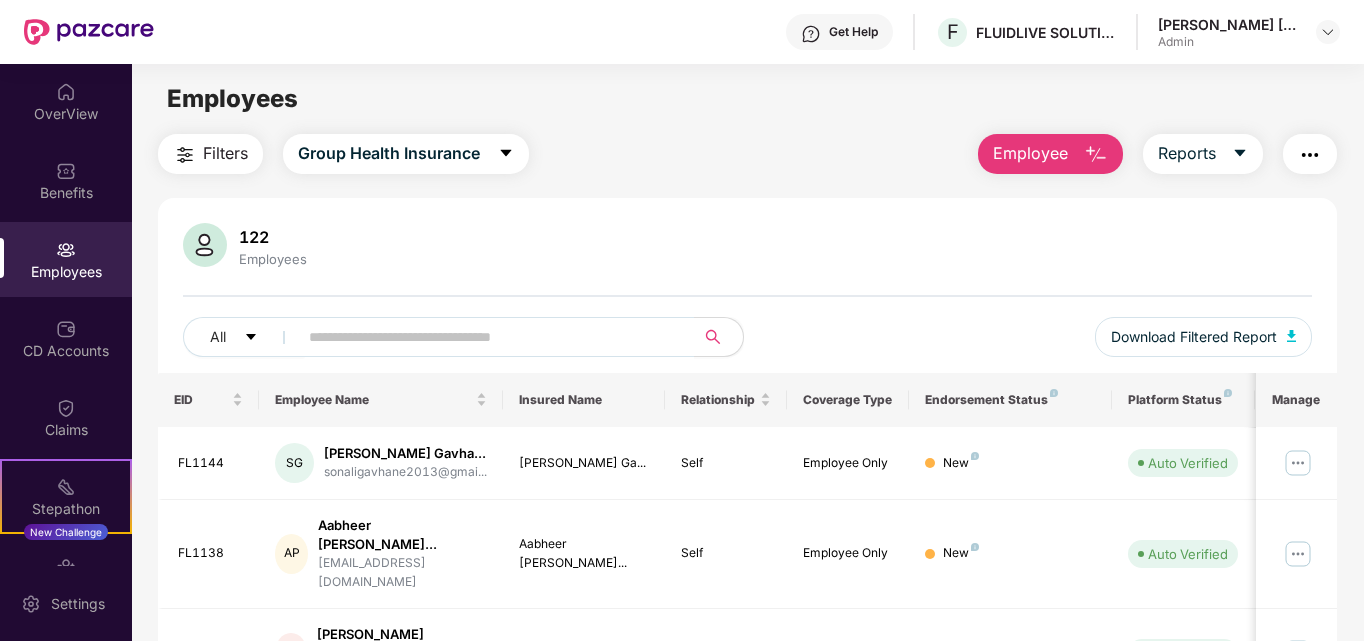click on "Employee" at bounding box center (1030, 153) 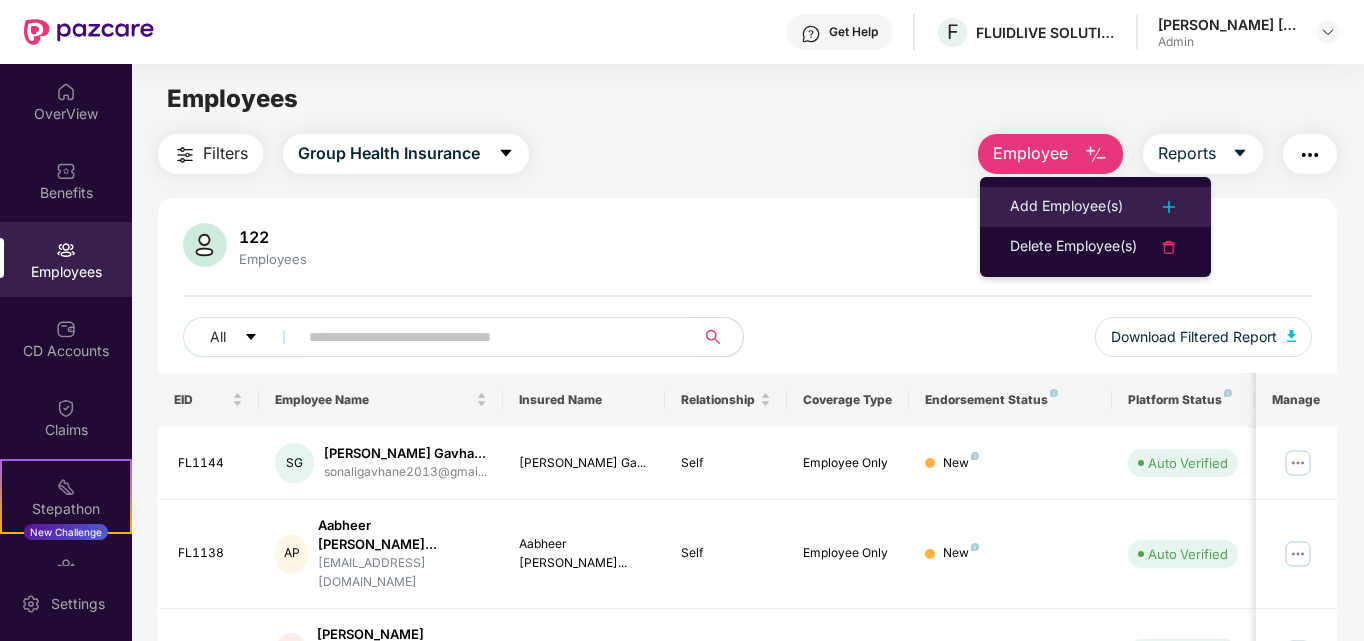 click on "Add Employee(s)" at bounding box center (1066, 207) 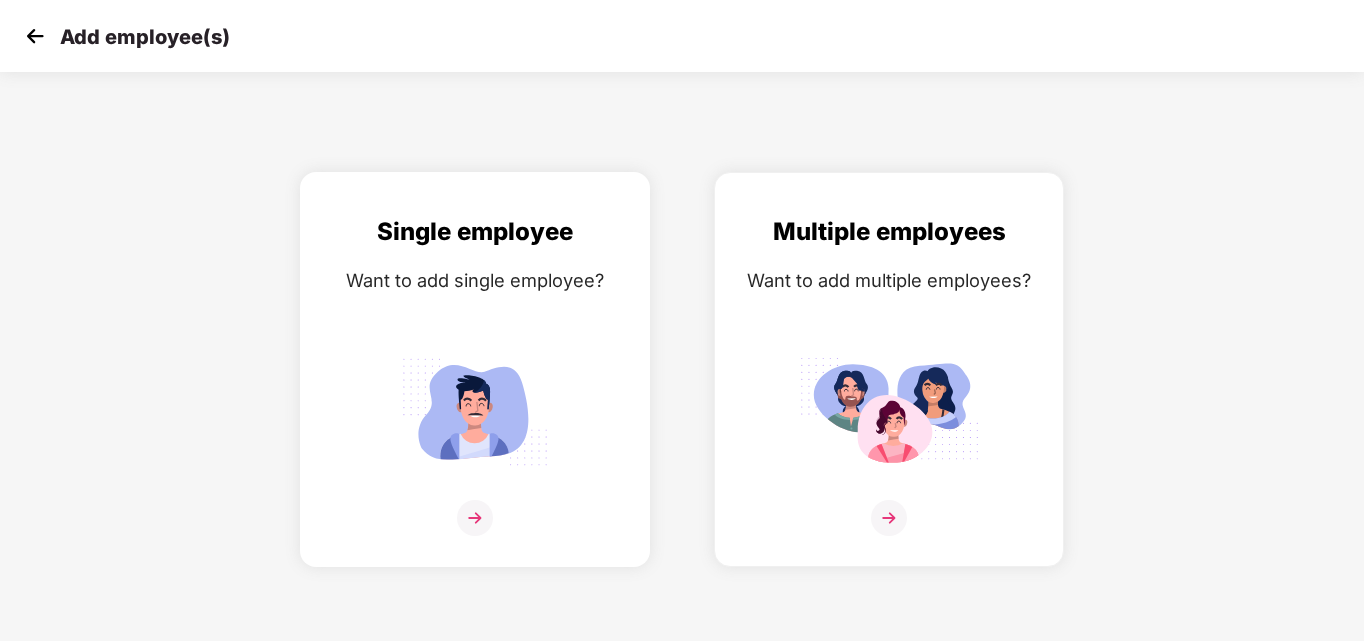 click at bounding box center [475, 518] 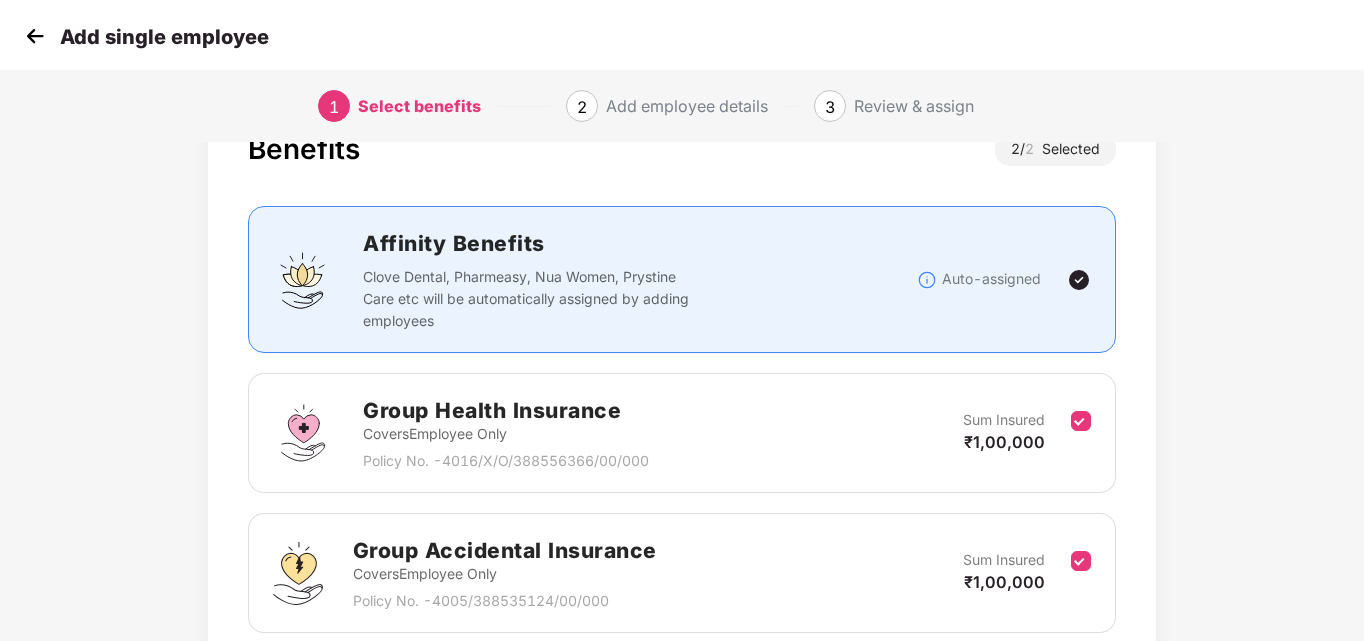 scroll, scrollTop: 238, scrollLeft: 0, axis: vertical 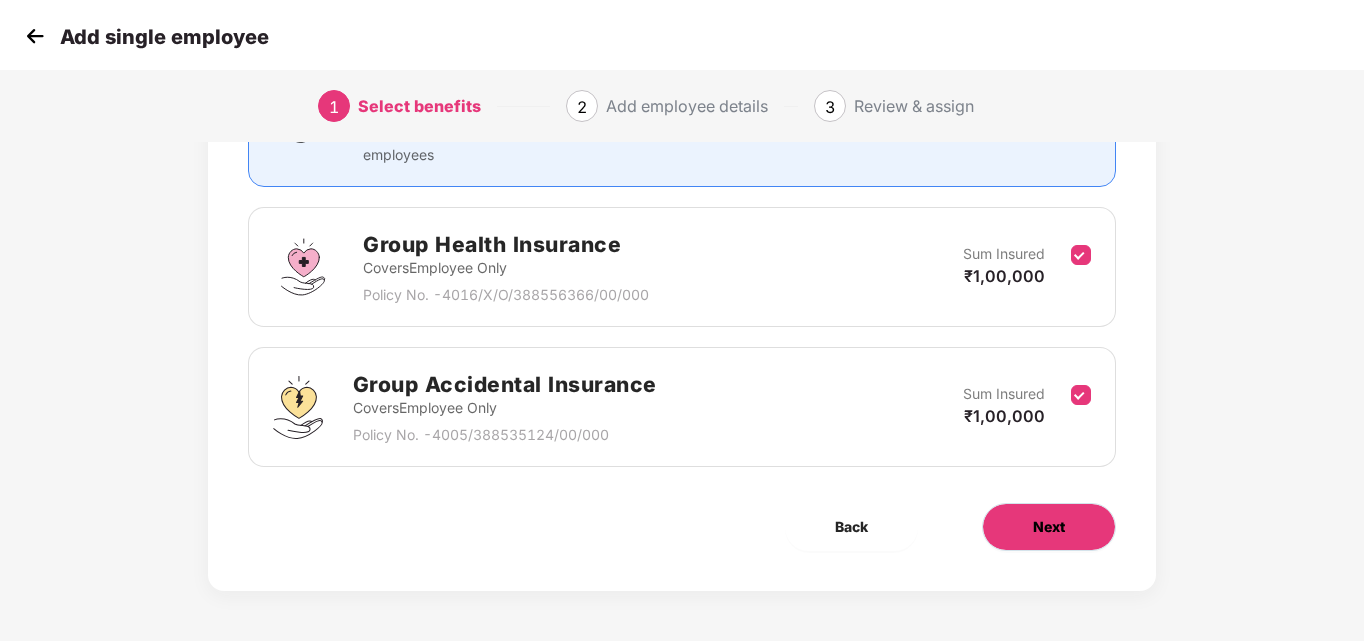 click on "Next" at bounding box center [1049, 527] 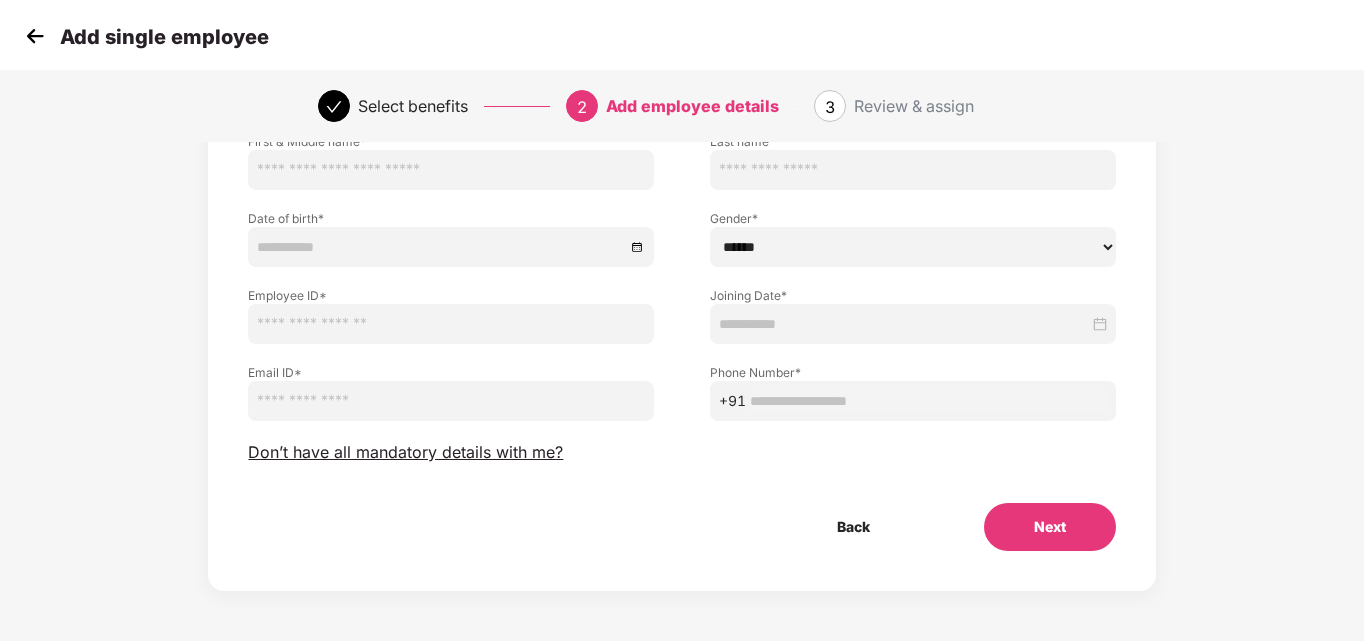 scroll, scrollTop: 0, scrollLeft: 0, axis: both 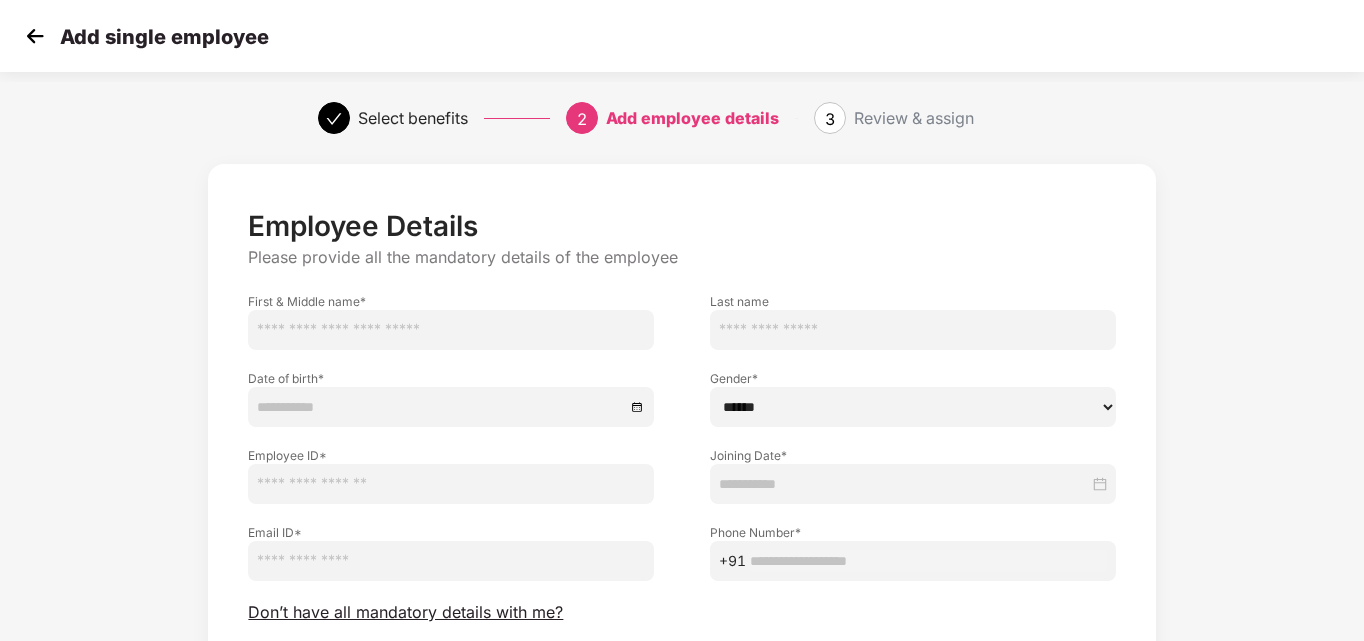 click at bounding box center [451, 330] 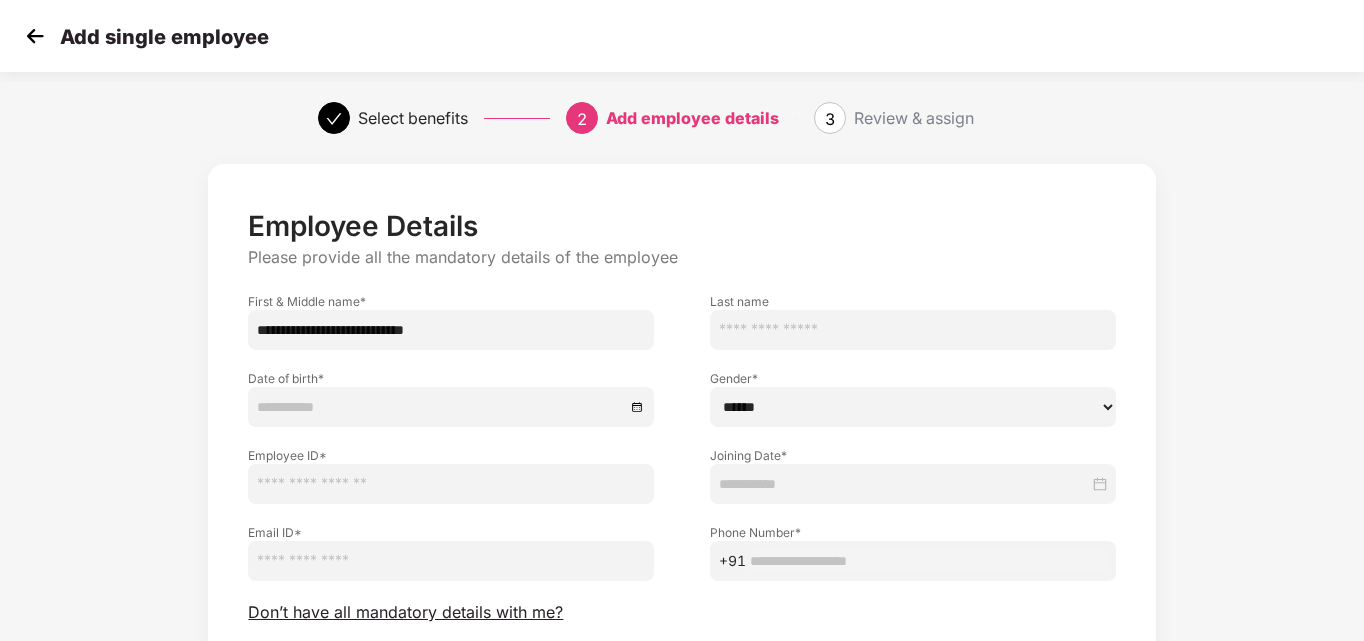 drag, startPoint x: 475, startPoint y: 332, endPoint x: 388, endPoint y: 329, distance: 87.05171 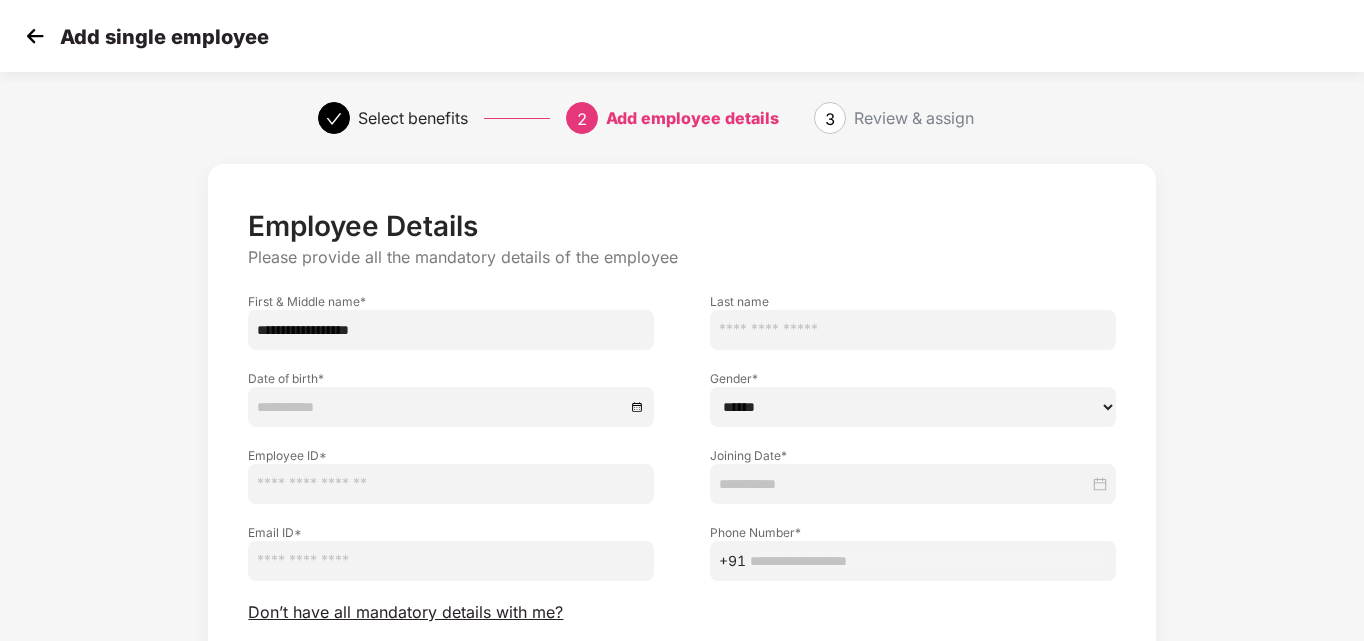type on "**********" 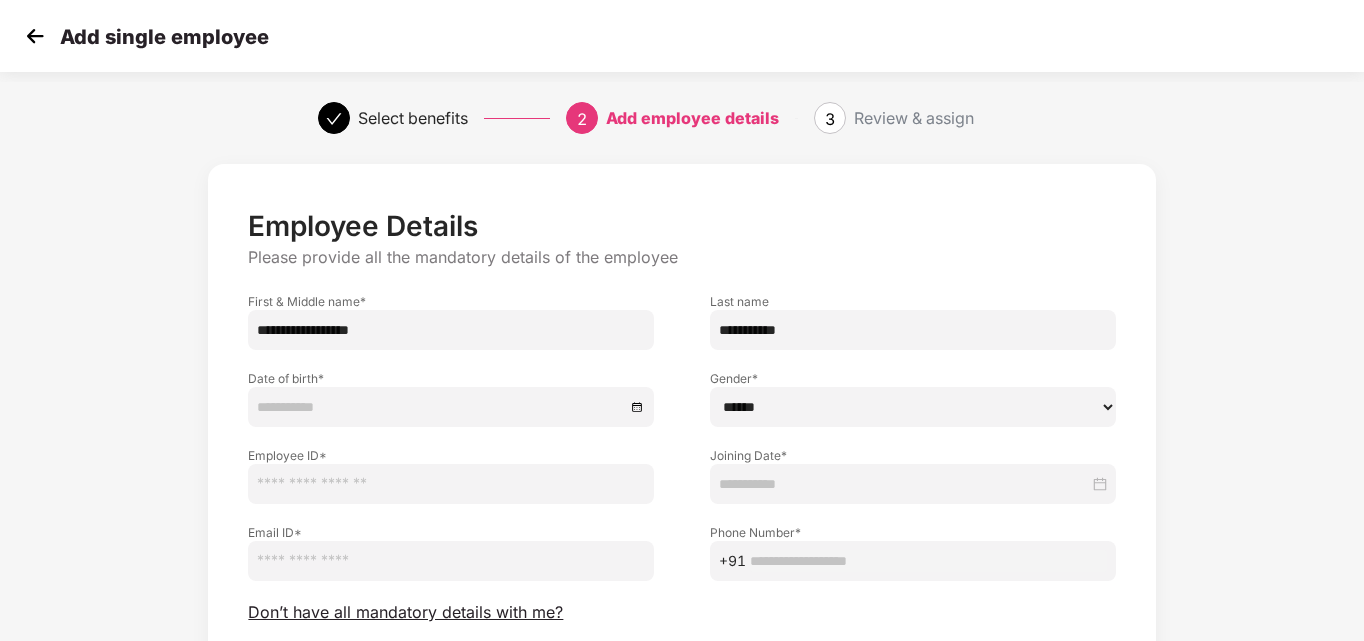 type on "**********" 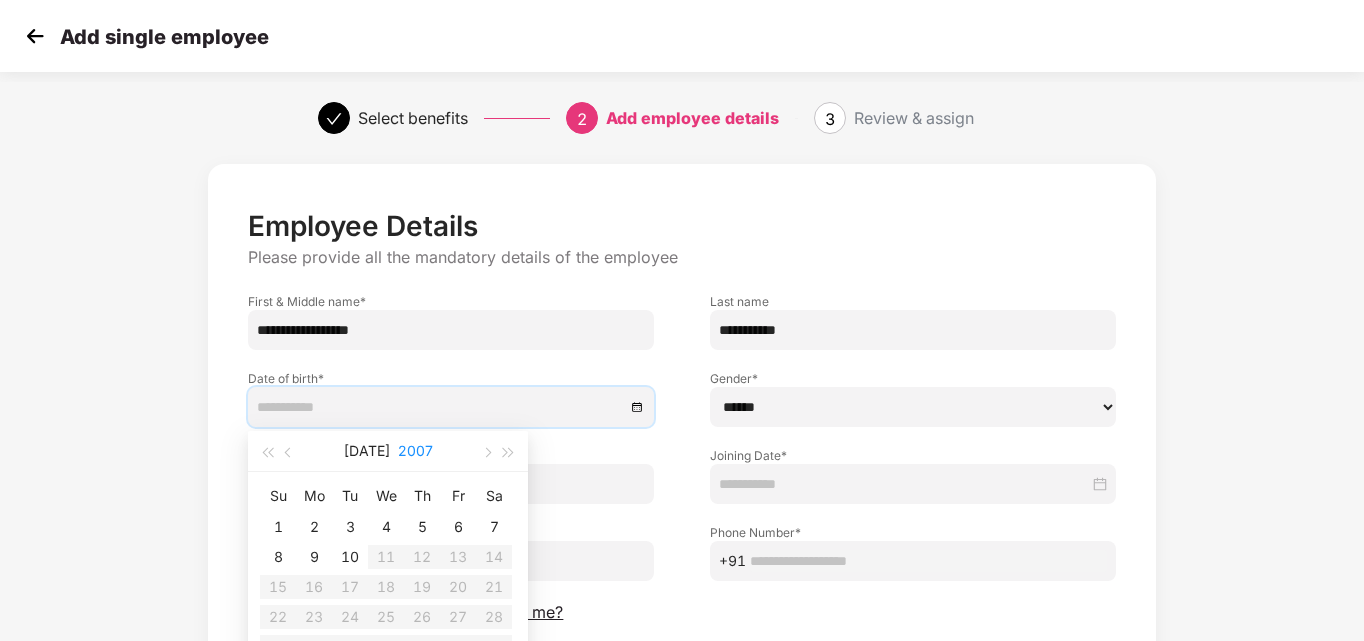 click on "2007" at bounding box center [415, 451] 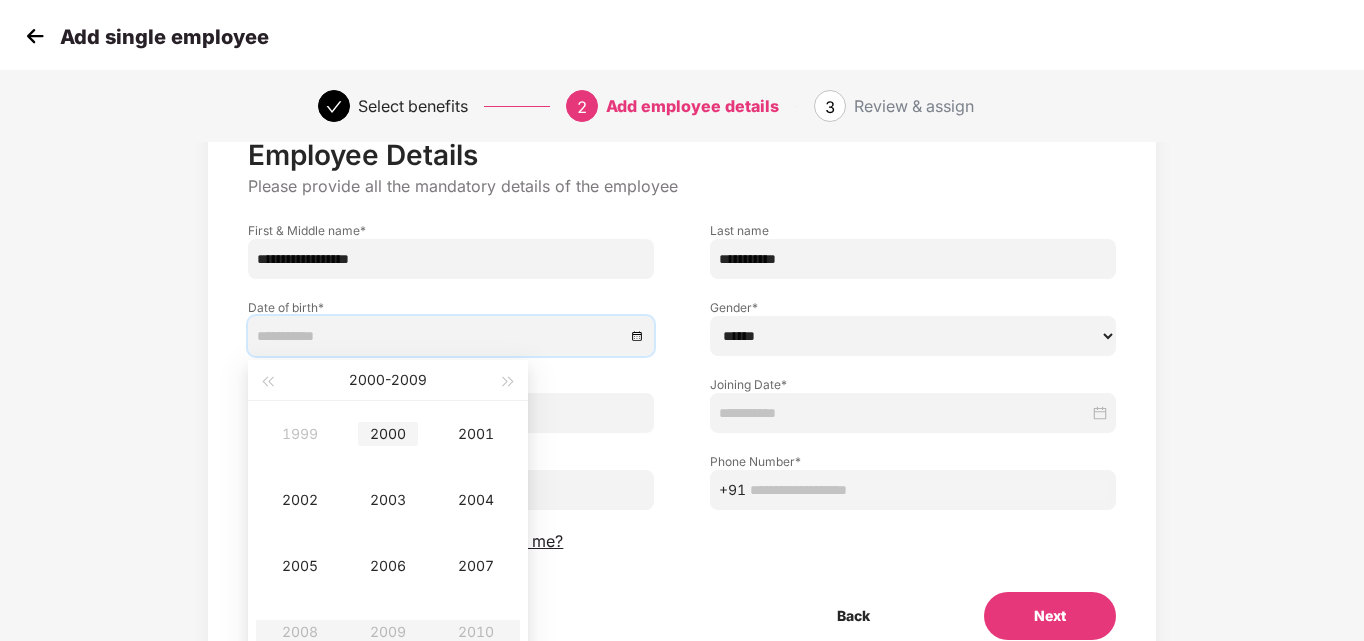 scroll, scrollTop: 160, scrollLeft: 0, axis: vertical 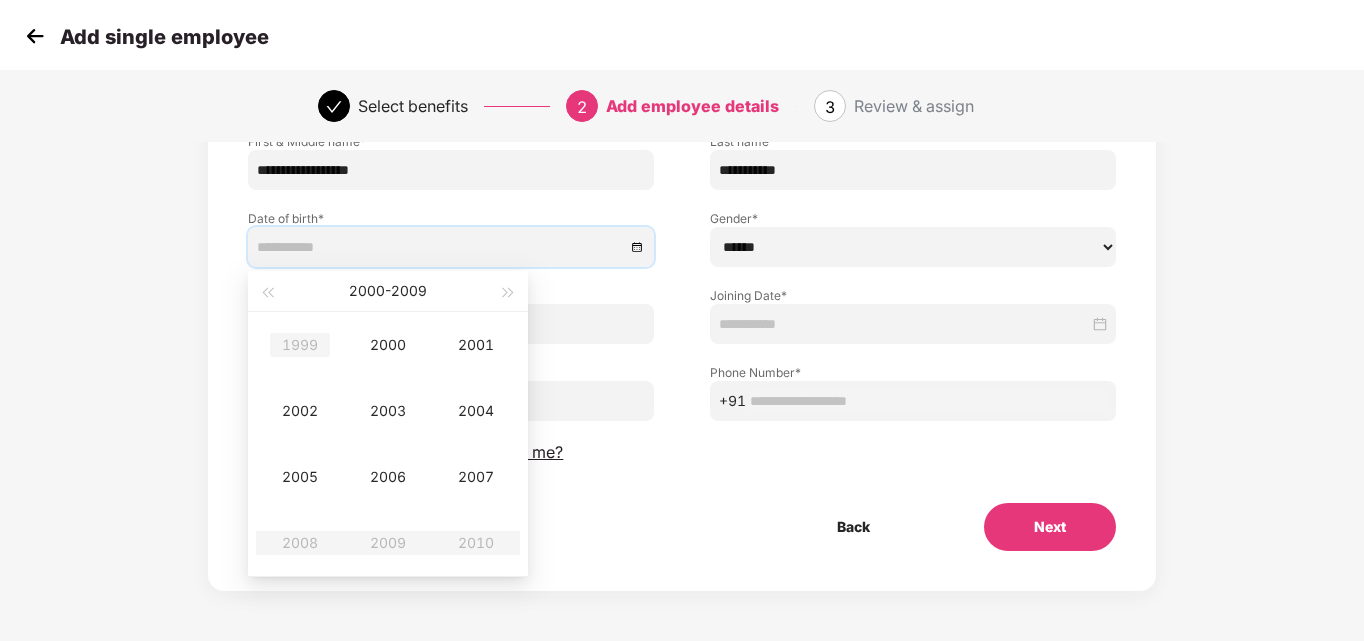 type on "**********" 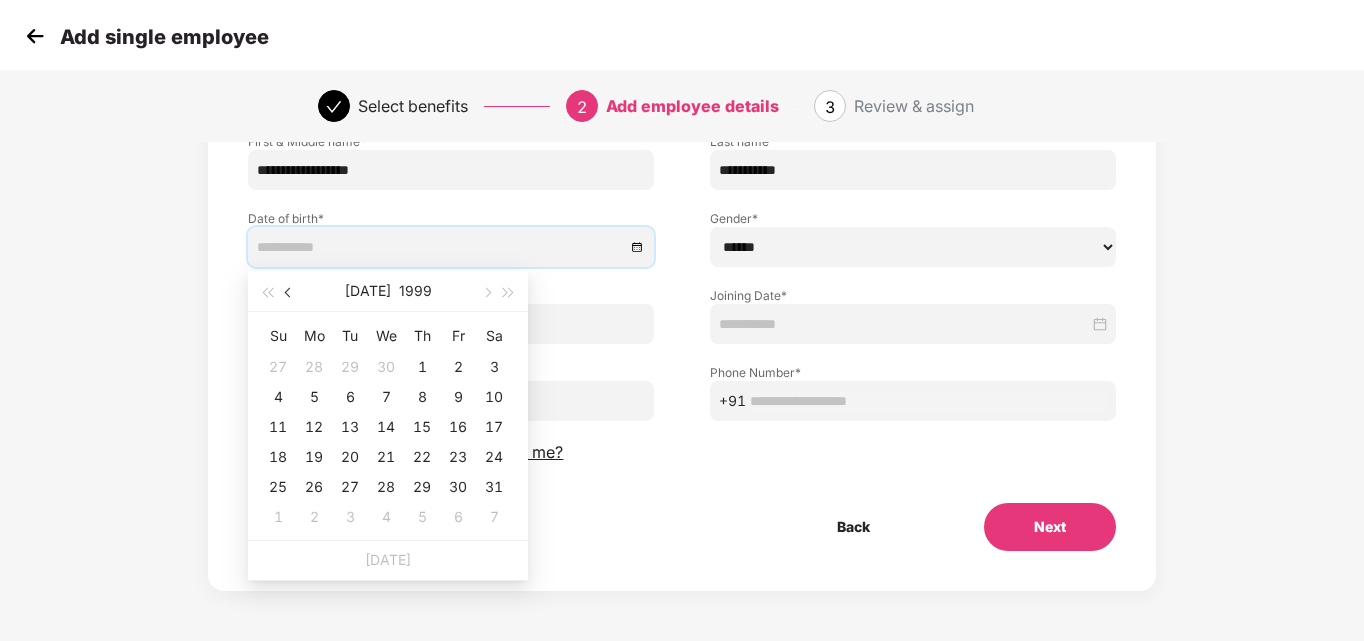 click at bounding box center (290, 293) 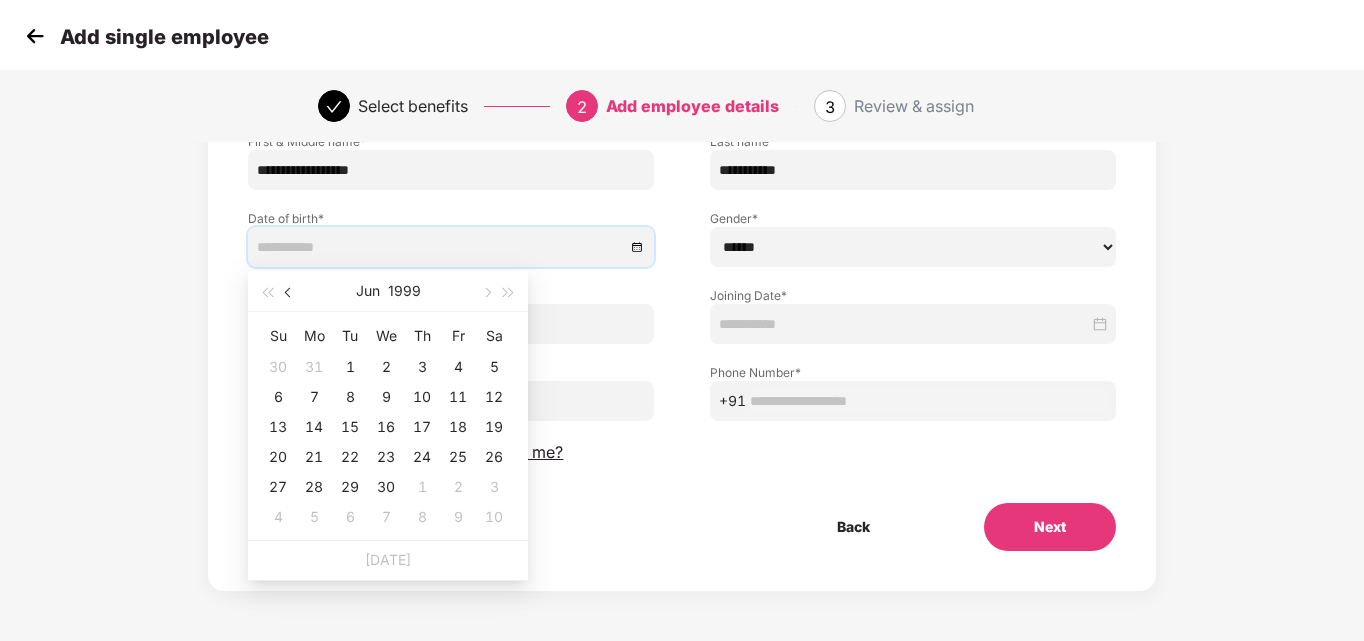 click at bounding box center [290, 293] 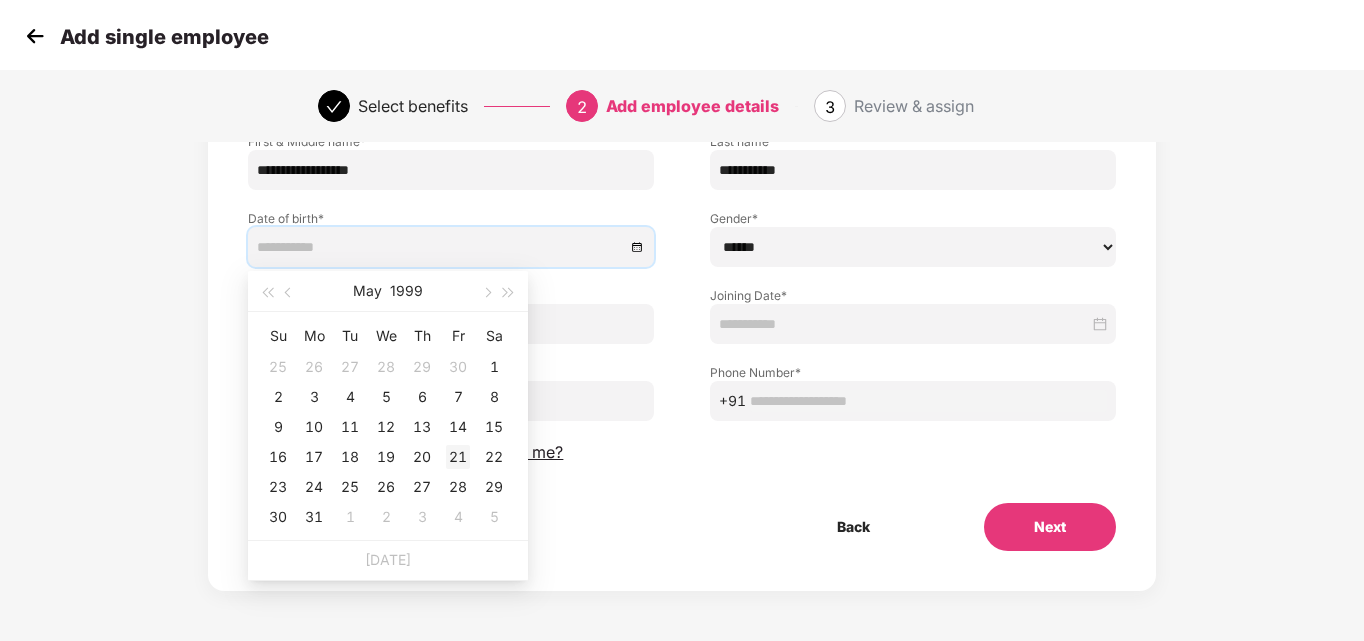 type on "**********" 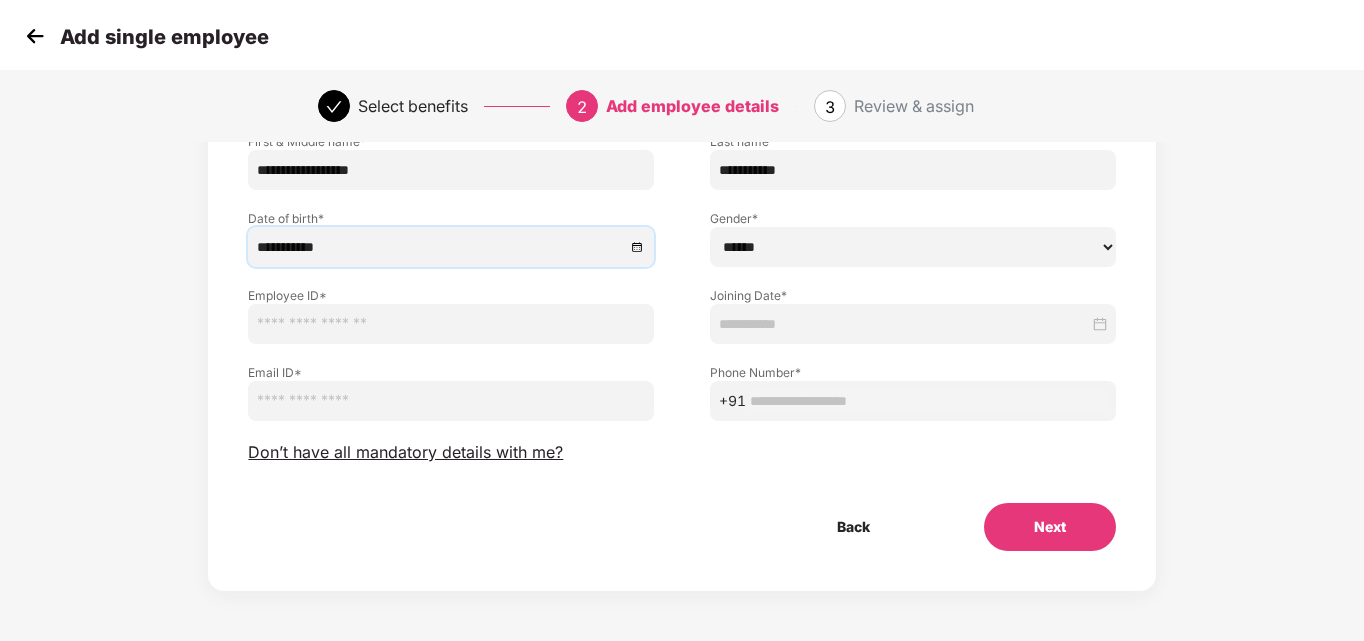 click on "****** **** ******" at bounding box center (913, 247) 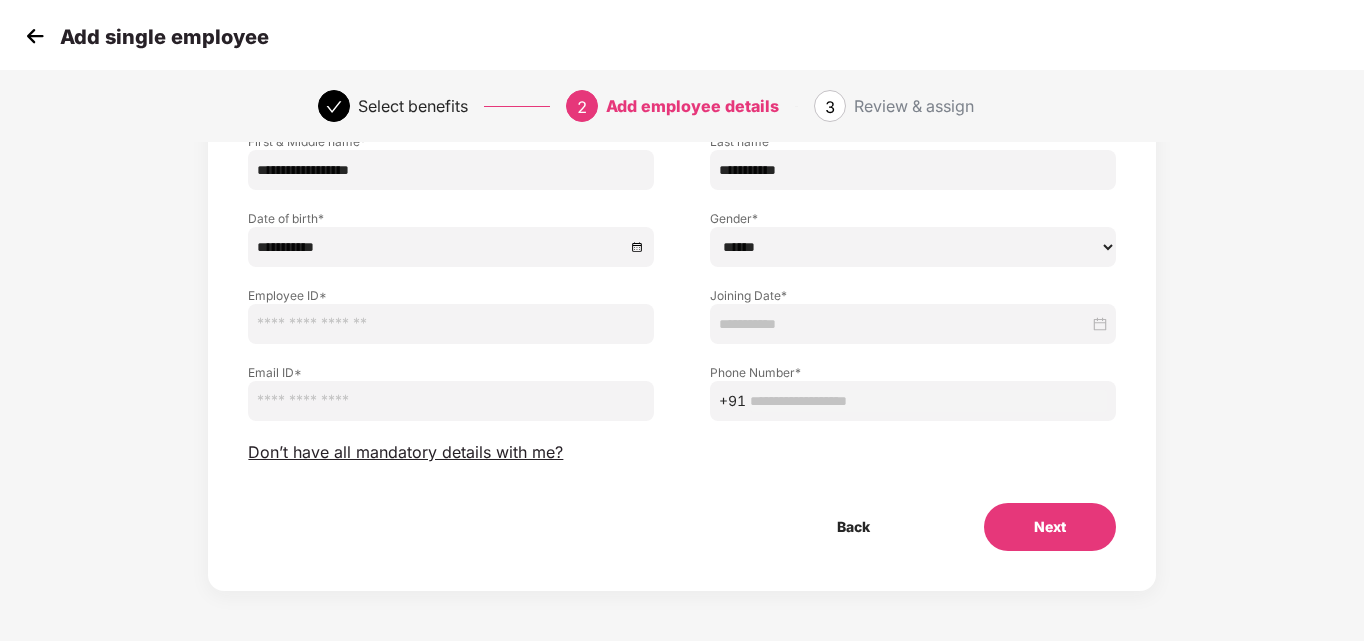 select on "****" 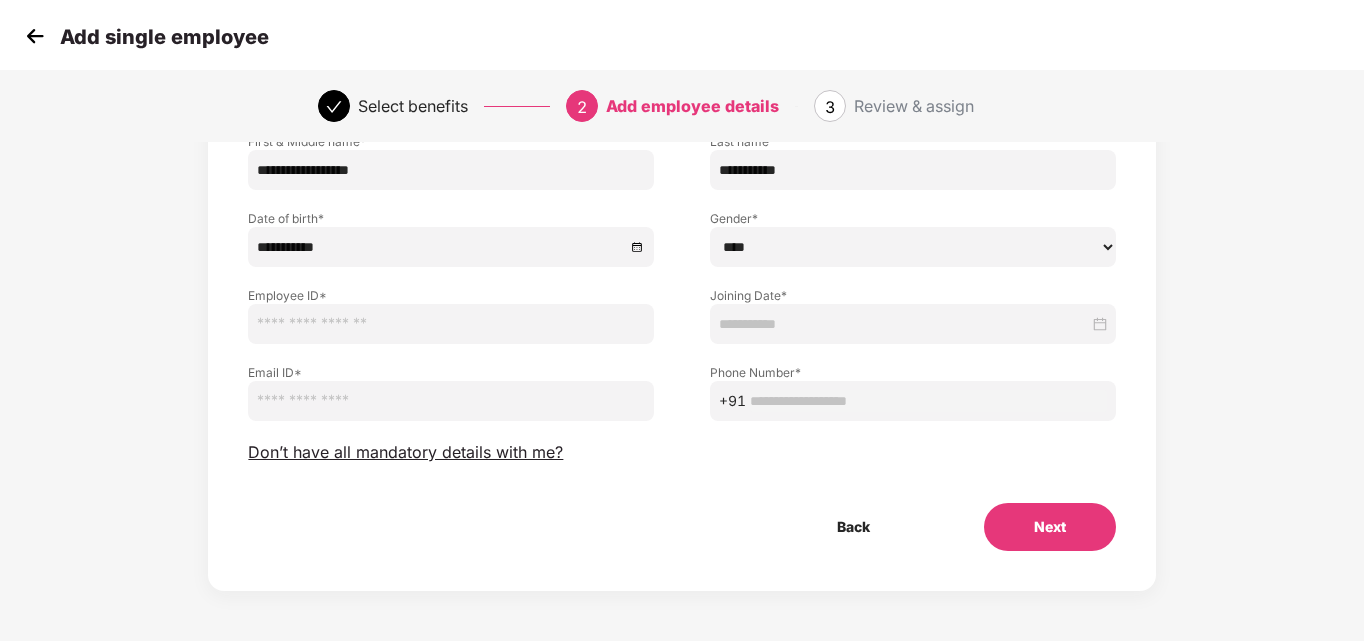 click on "****** **** ******" at bounding box center (913, 247) 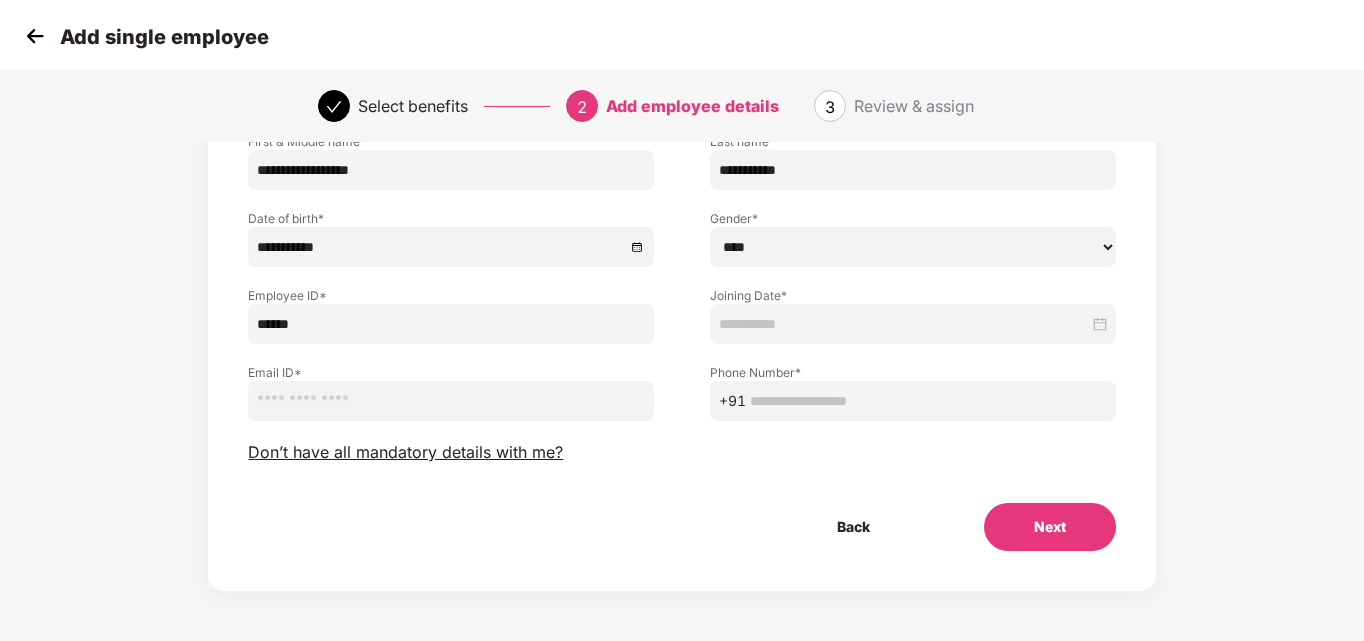 type on "******" 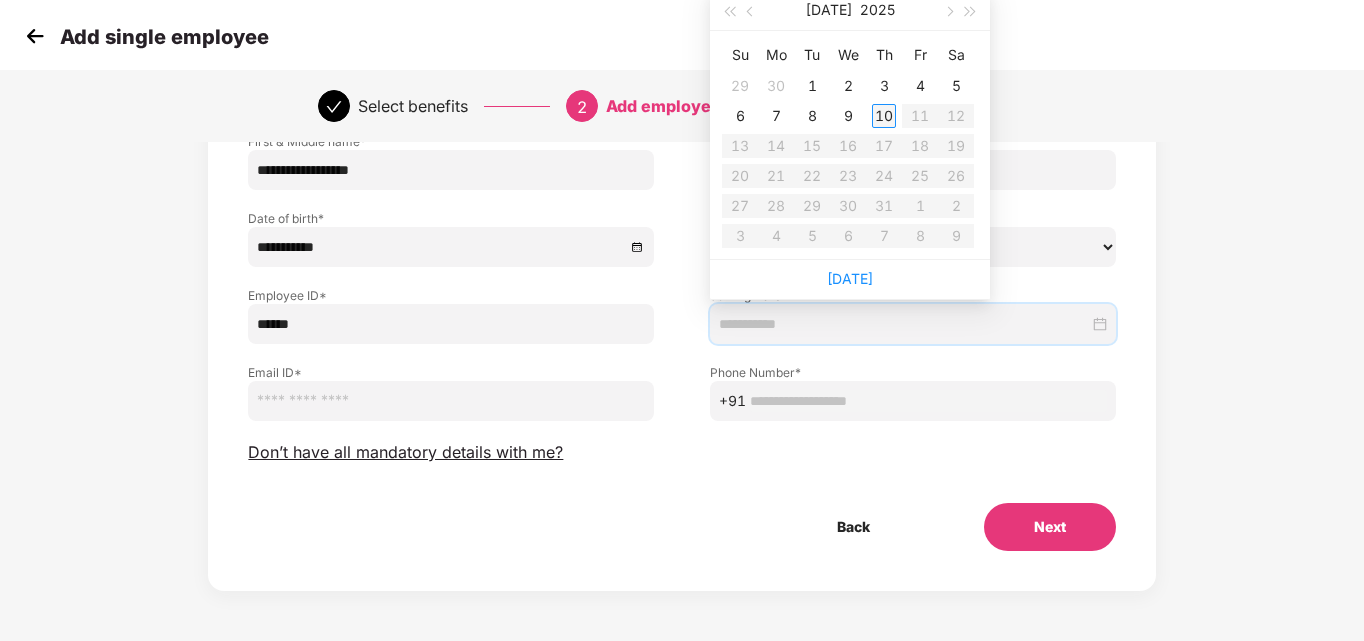 type on "**********" 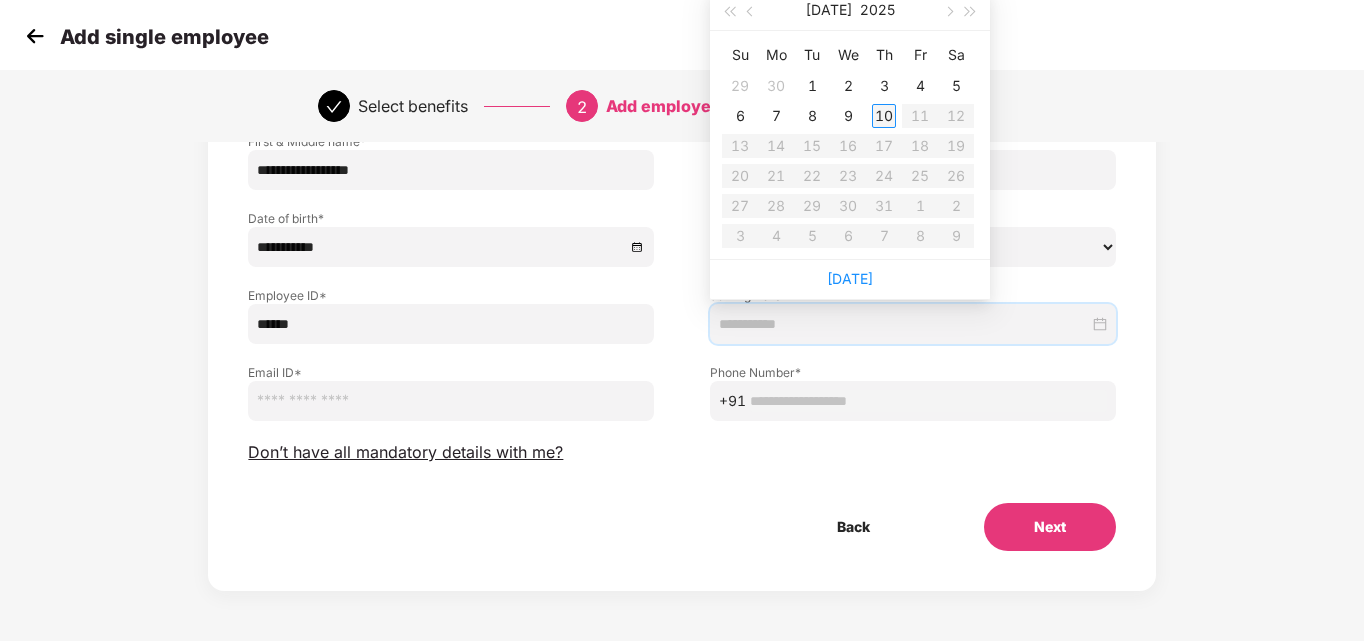 click on "10" at bounding box center [884, 116] 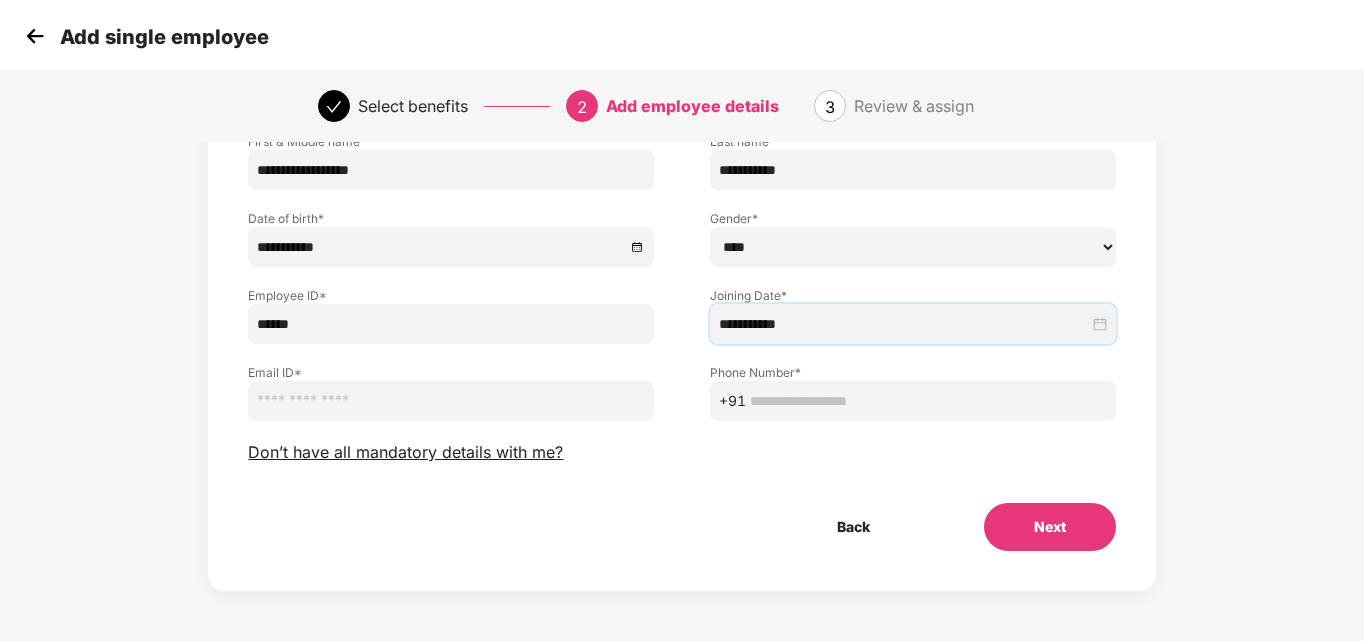 click at bounding box center [451, 401] 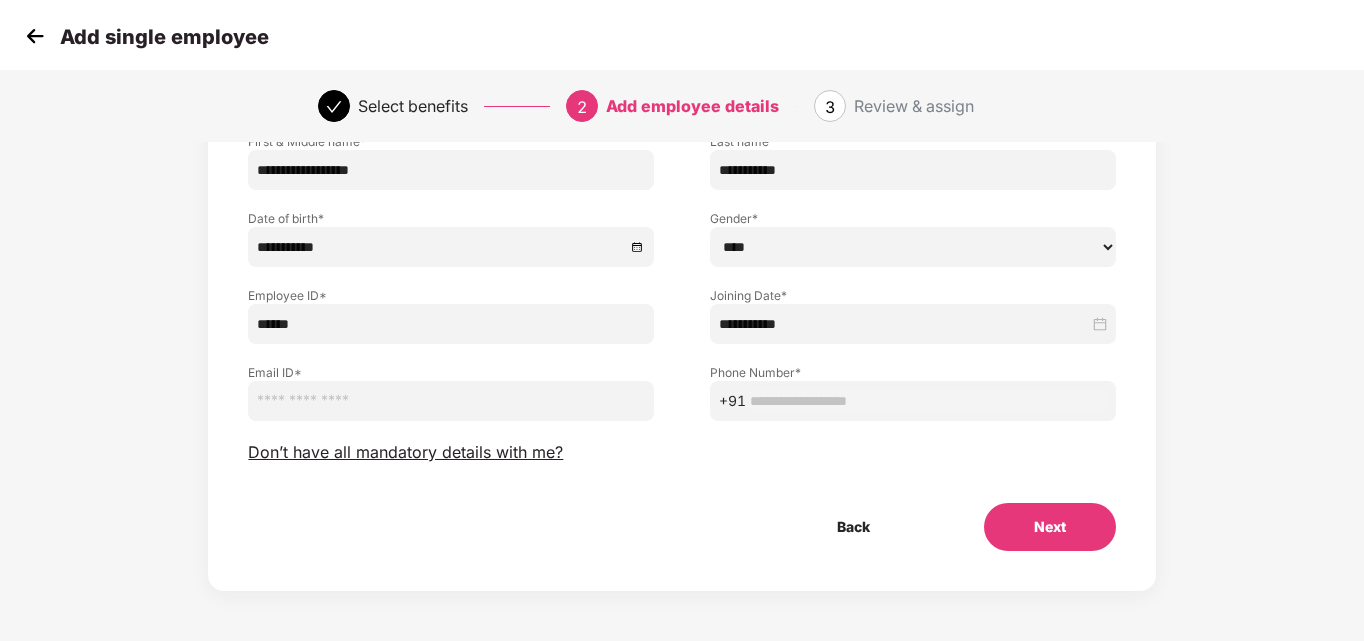 paste on "**********" 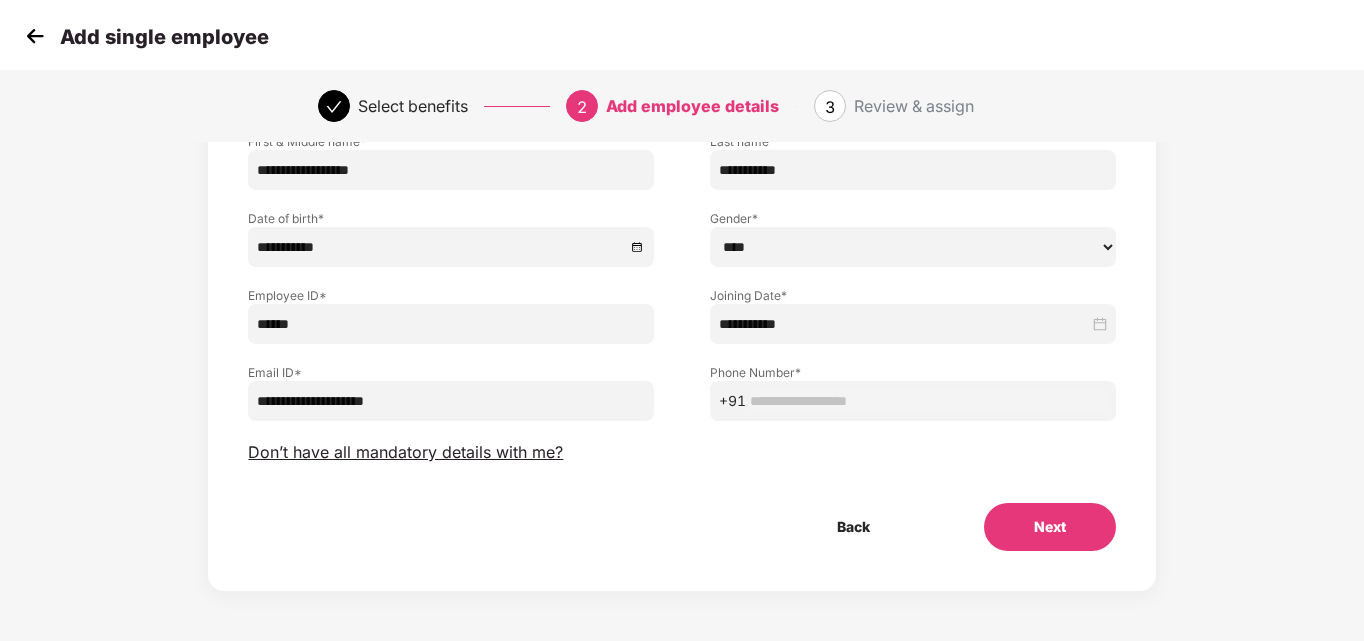 type on "**********" 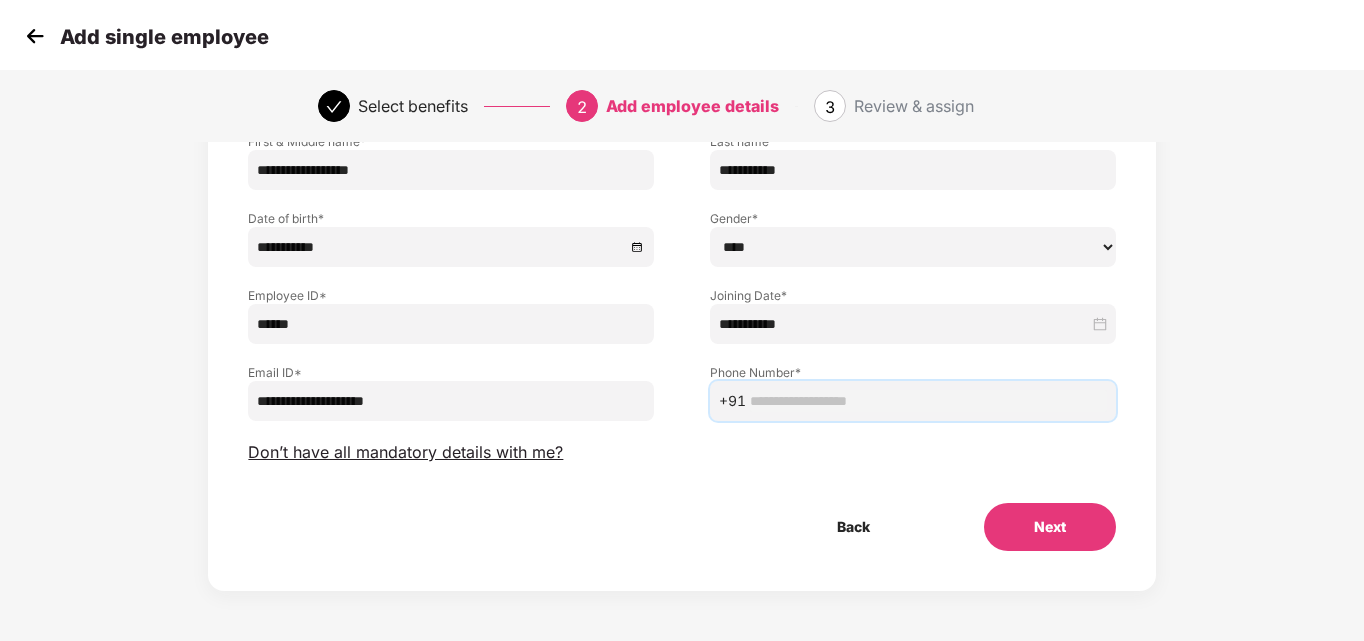 paste on "**********" 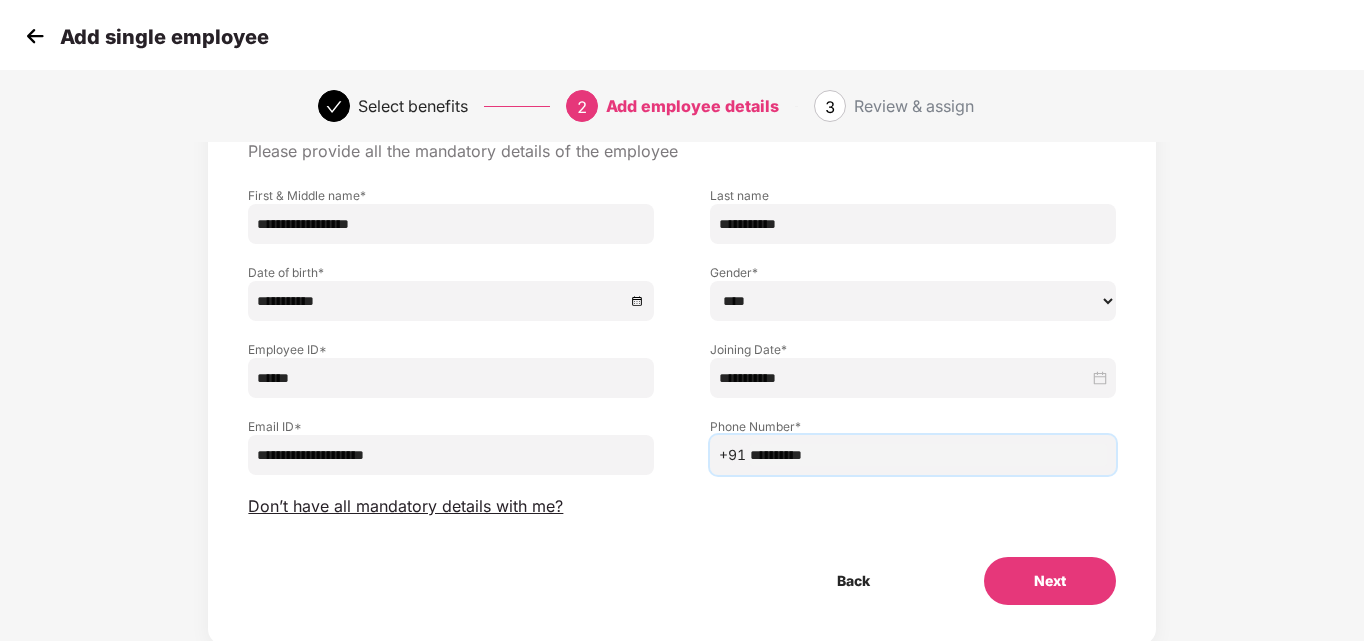 scroll, scrollTop: 160, scrollLeft: 0, axis: vertical 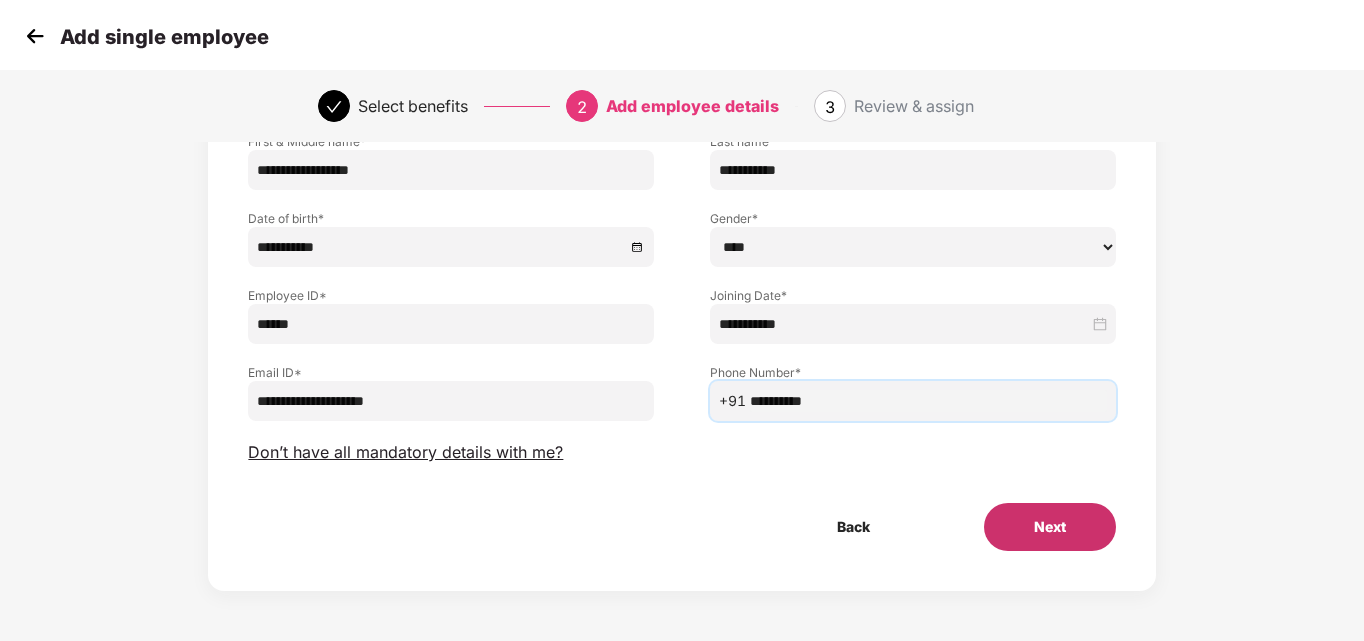 type on "**********" 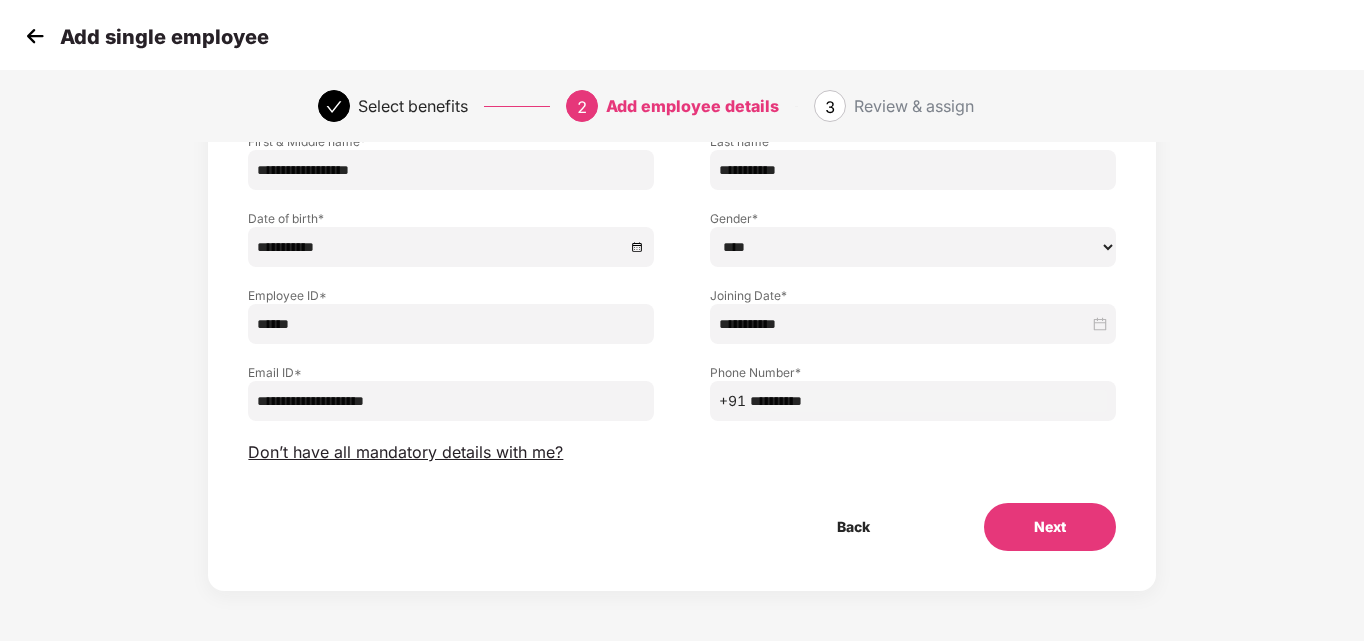 click on "Next" at bounding box center [1050, 527] 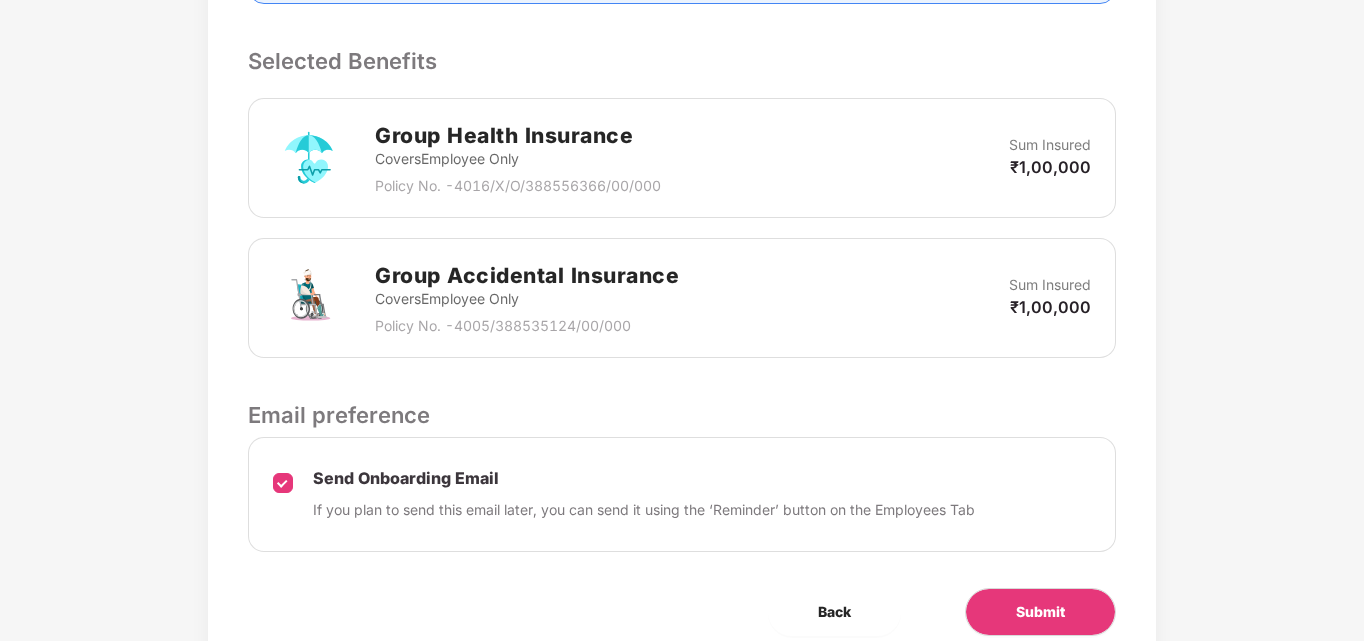 scroll, scrollTop: 768, scrollLeft: 0, axis: vertical 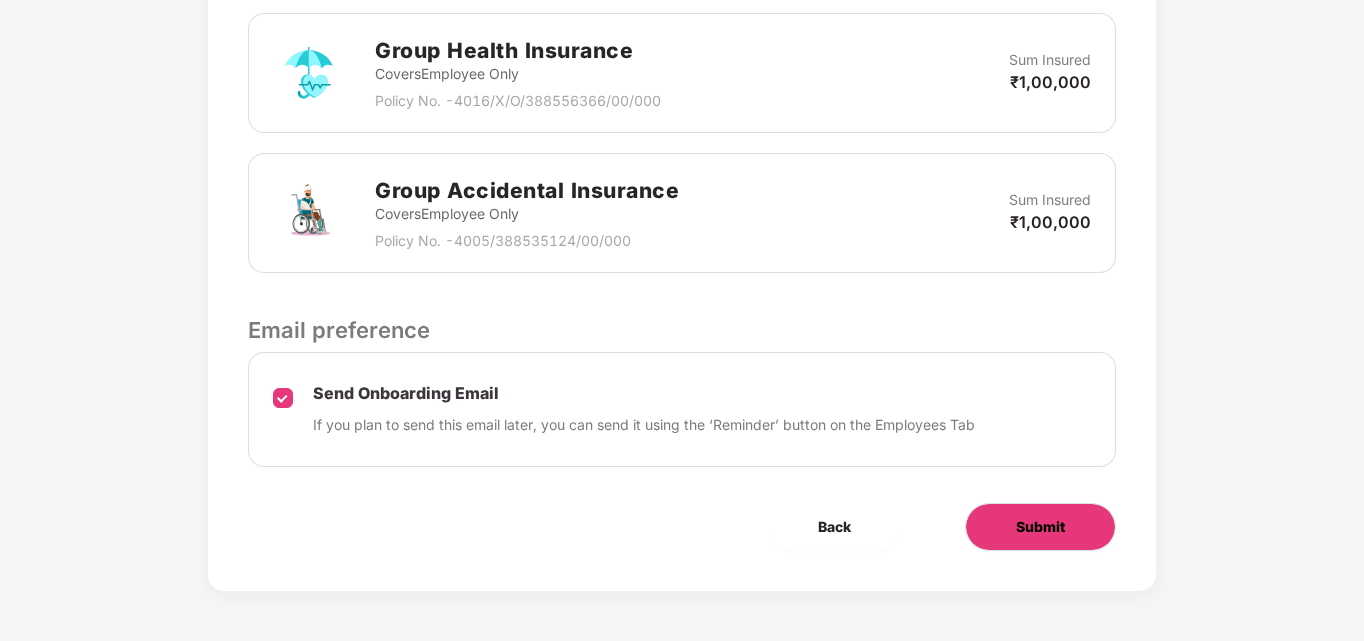 click on "Submit" at bounding box center [1040, 527] 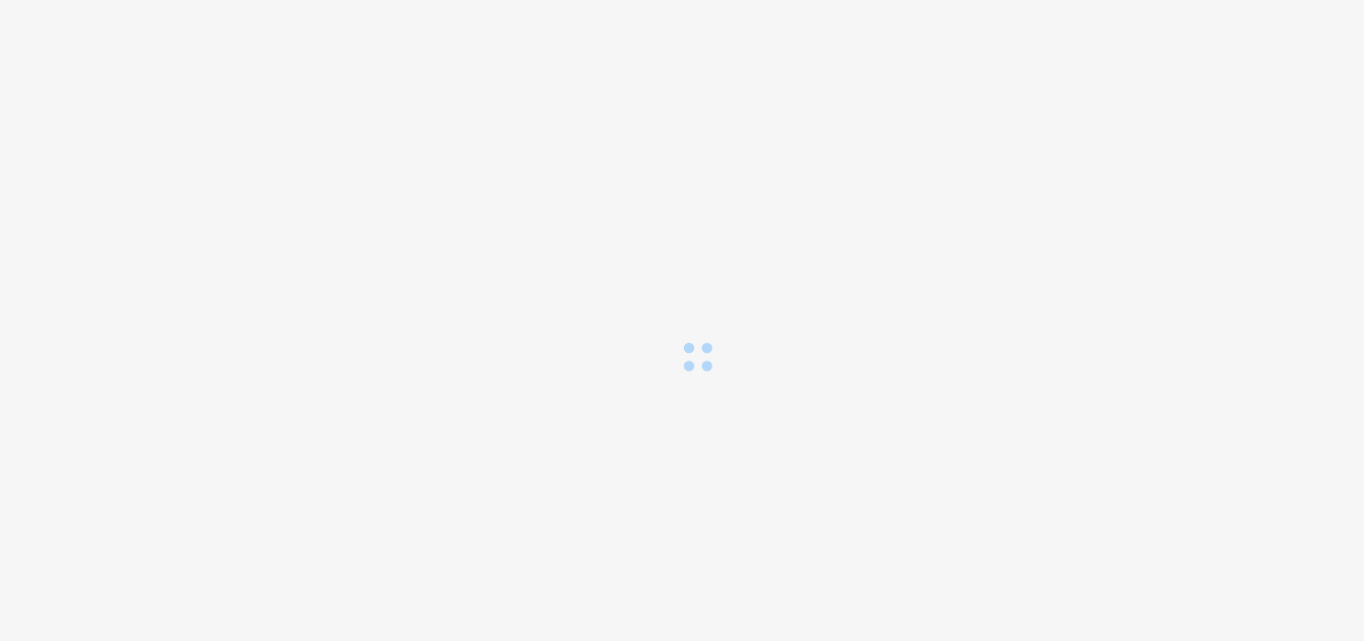 scroll, scrollTop: 0, scrollLeft: 0, axis: both 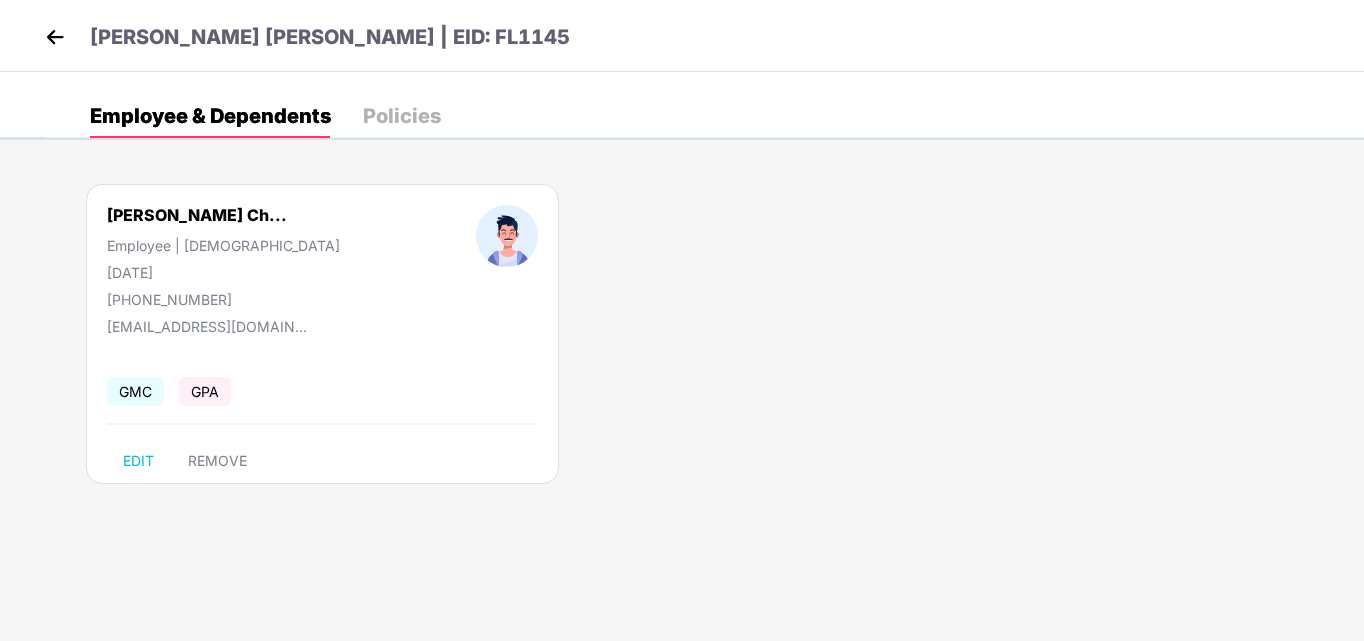 click at bounding box center (55, 37) 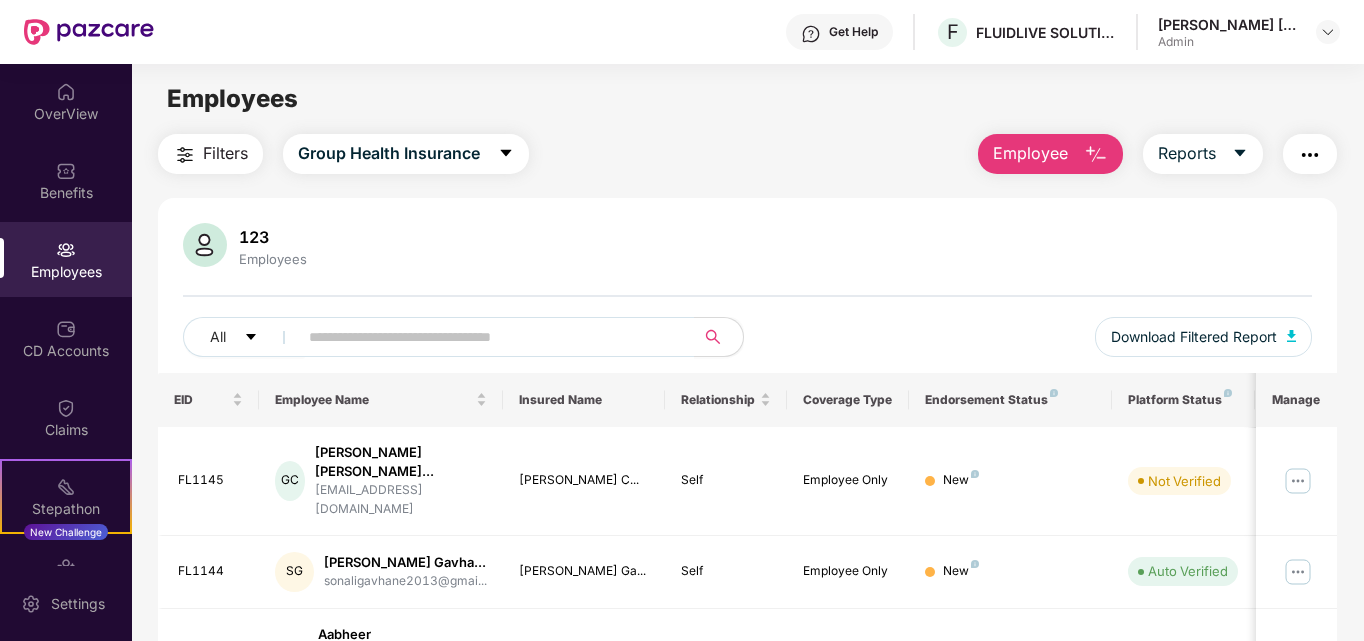 click at bounding box center (1096, 155) 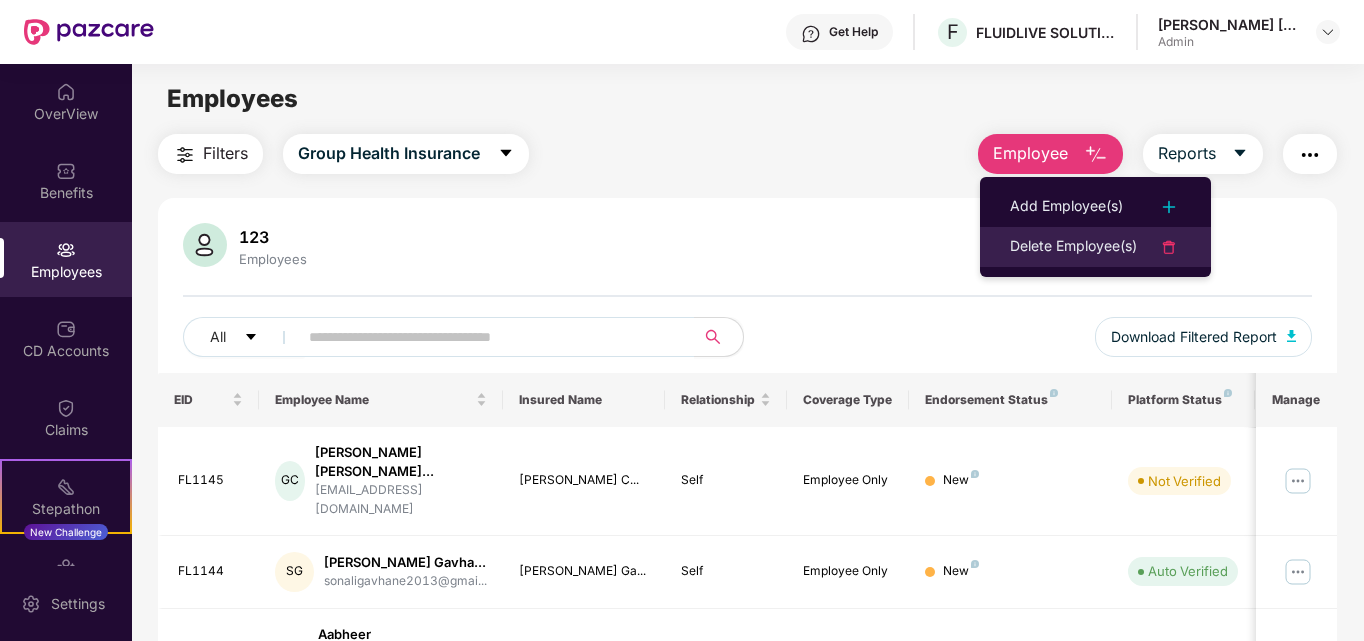 click on "Delete Employee(s)" at bounding box center [1073, 247] 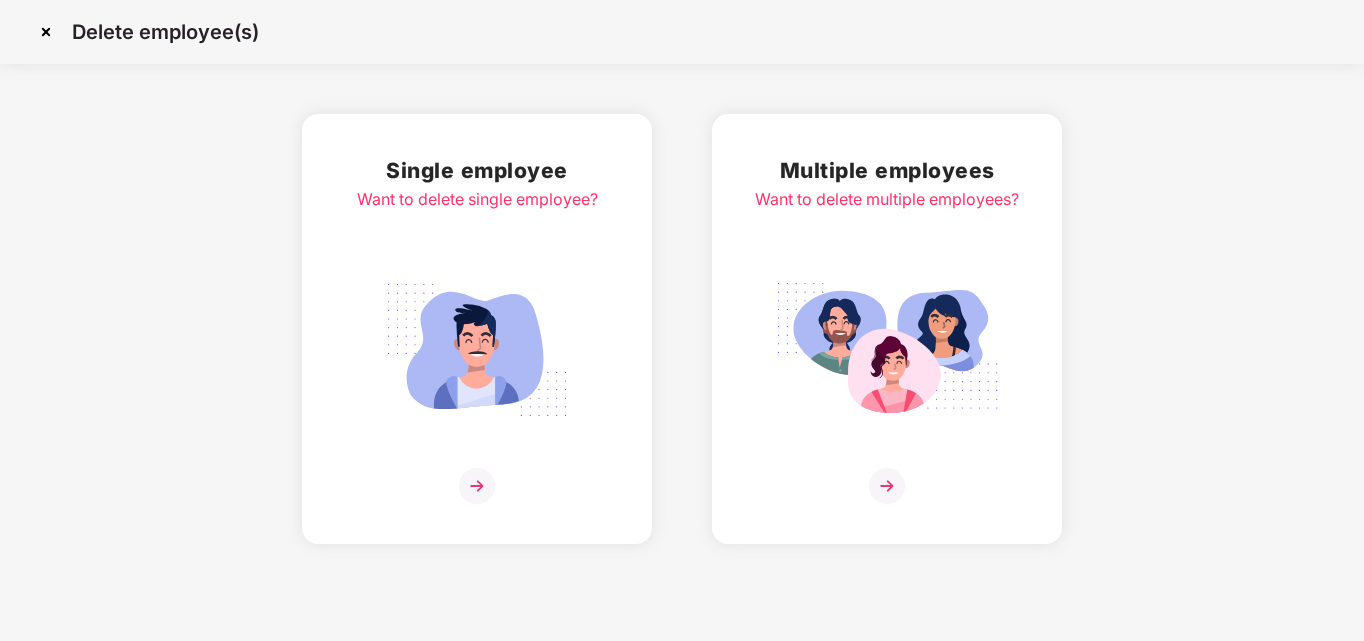 click at bounding box center [477, 486] 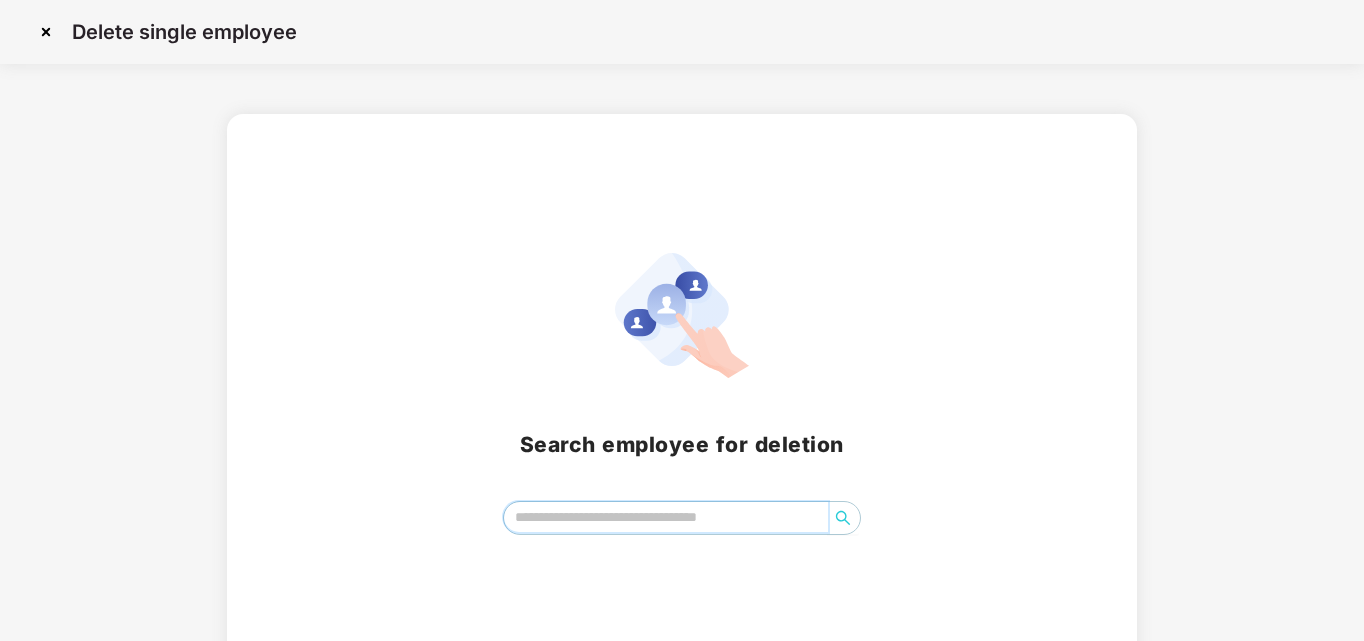 click at bounding box center (666, 517) 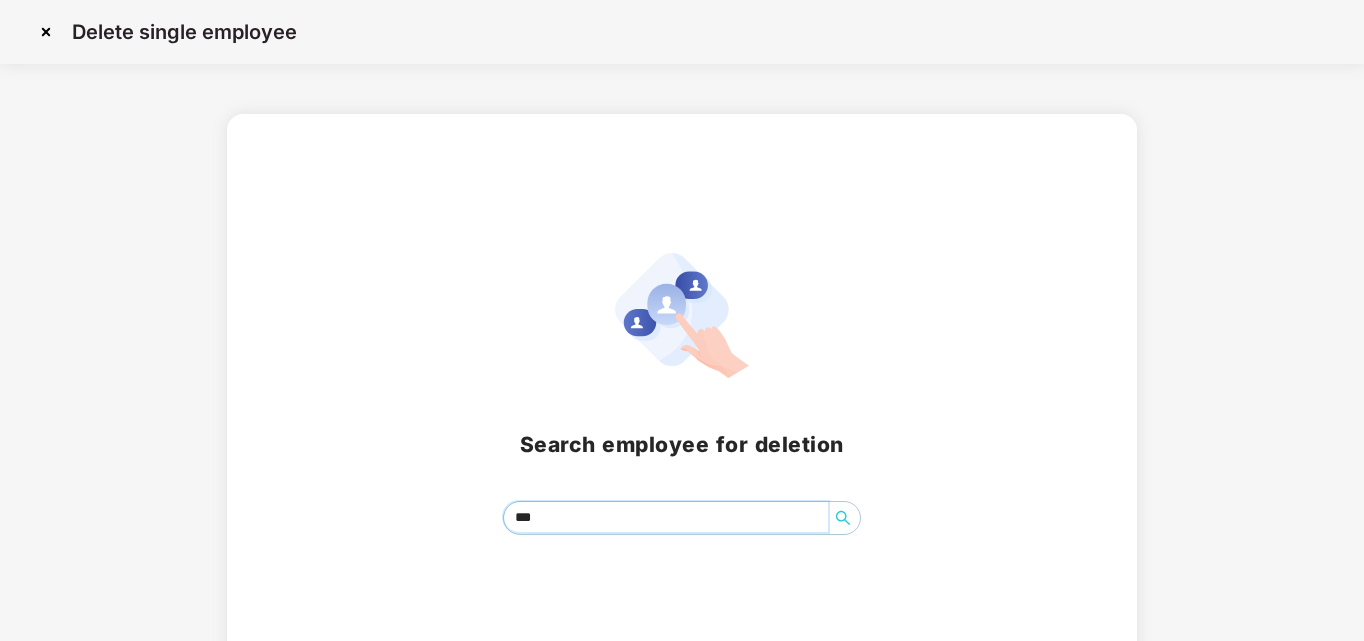 scroll, scrollTop: 33, scrollLeft: 0, axis: vertical 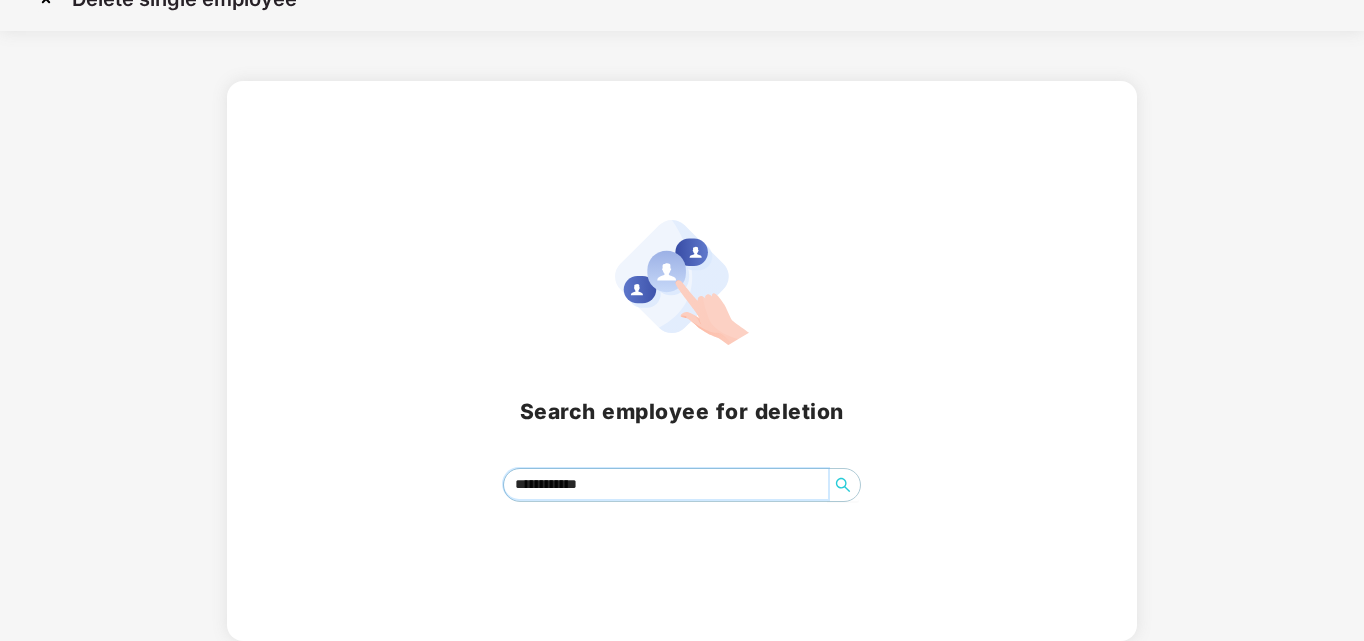 click 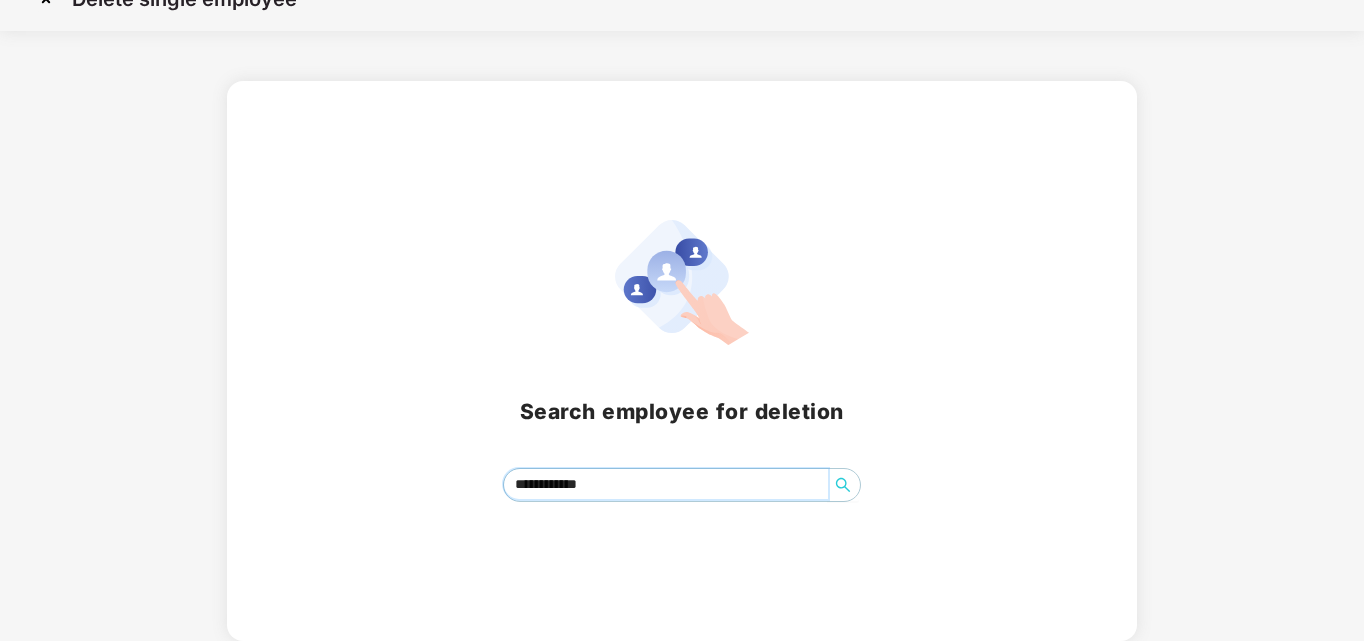 click on "**********" at bounding box center [666, 484] 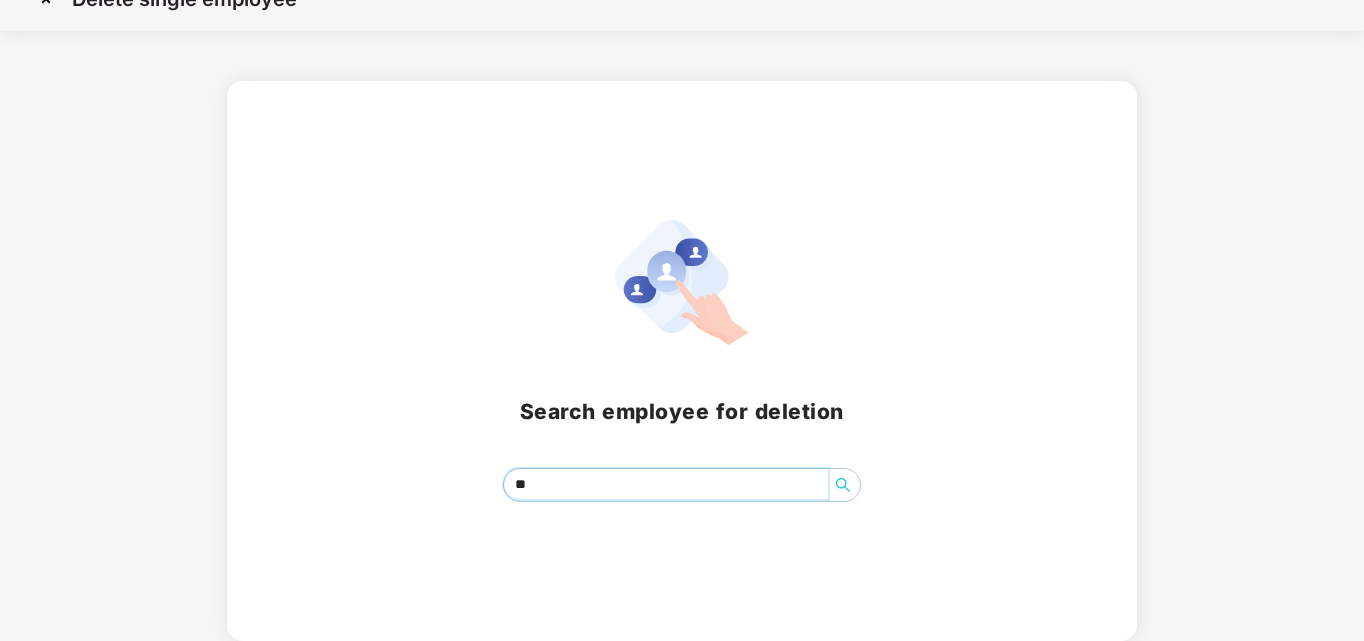 type on "*" 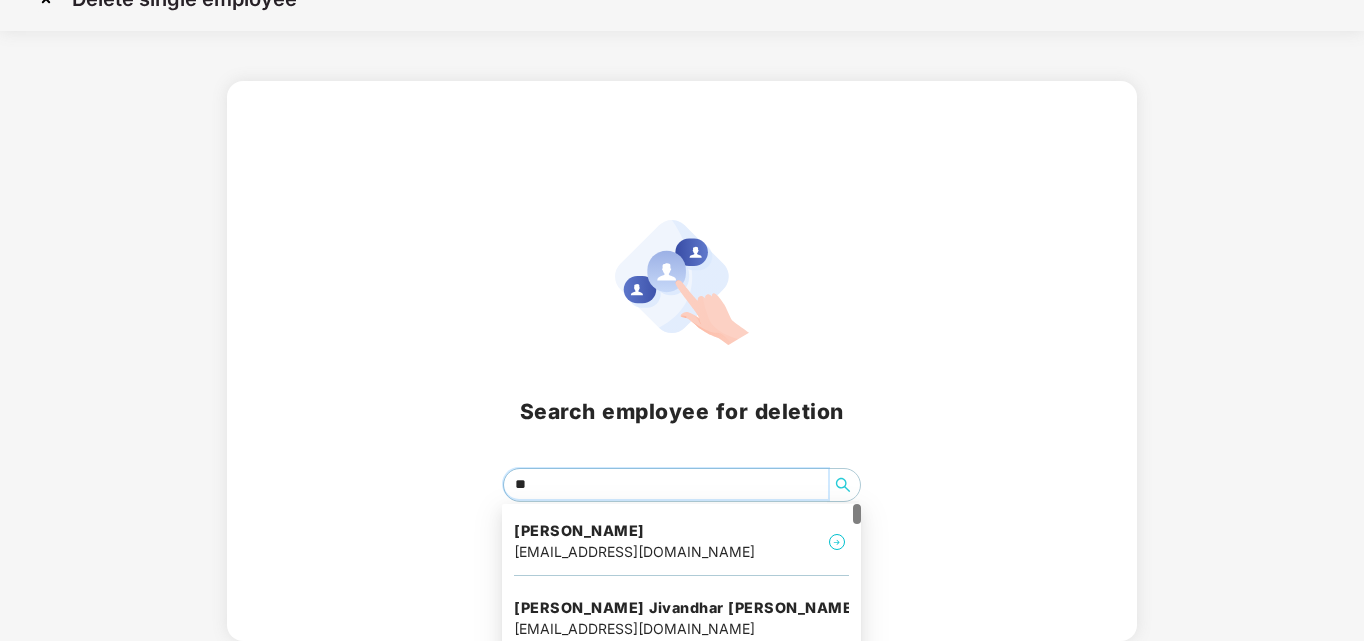 type on "***" 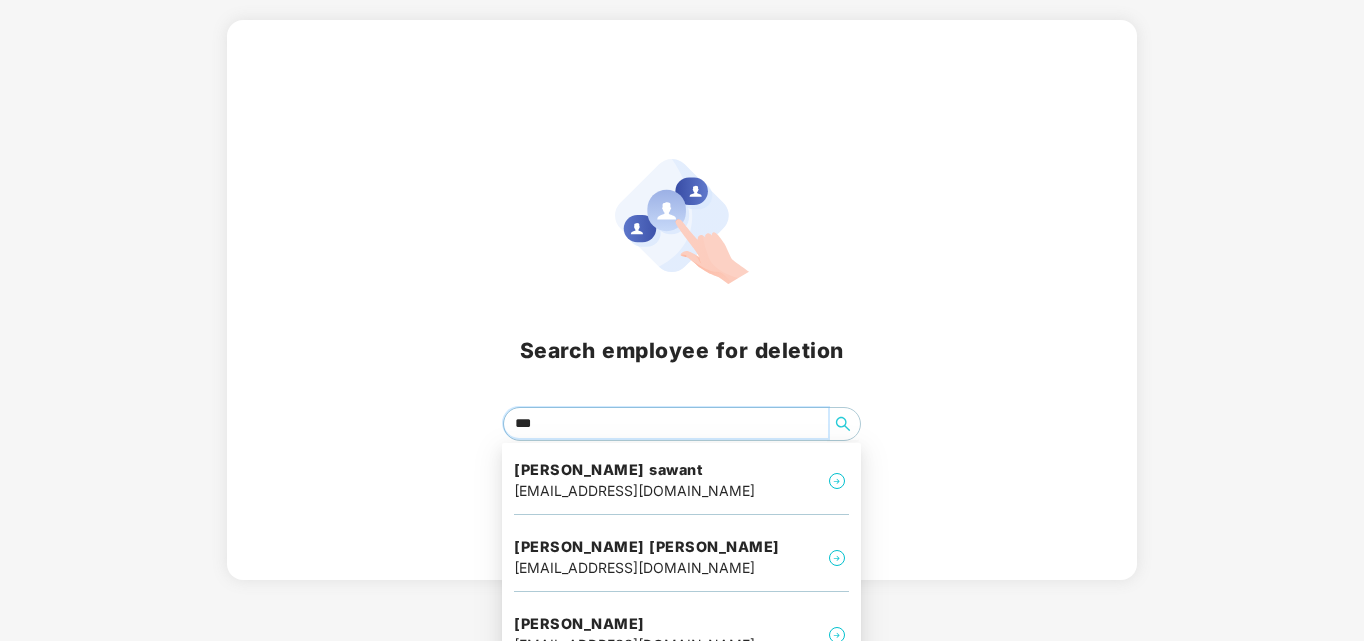scroll, scrollTop: 127, scrollLeft: 0, axis: vertical 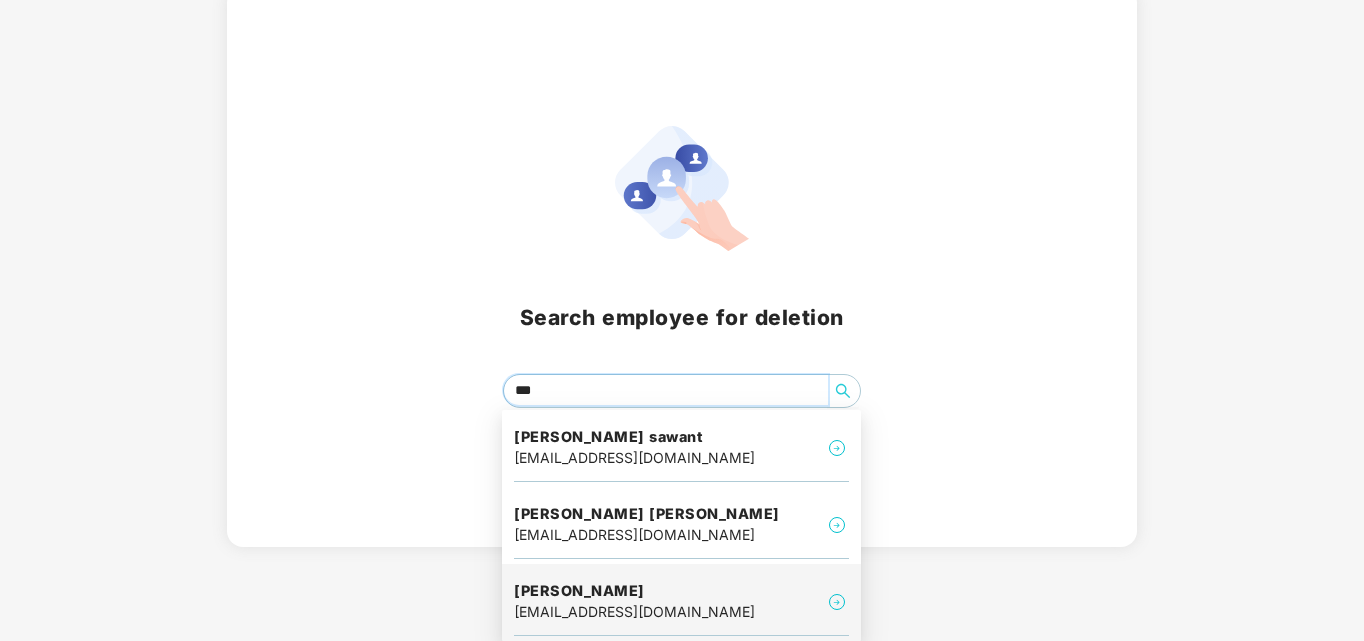 click on "Omkar Parate" at bounding box center (634, 591) 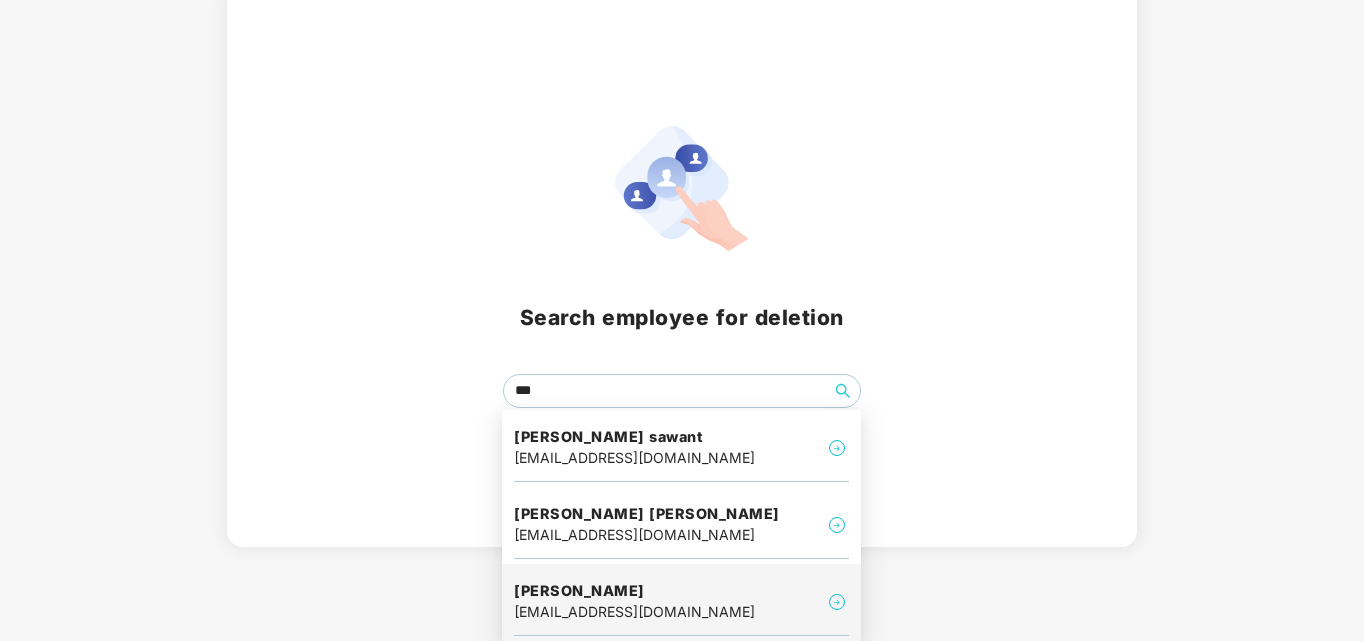 scroll, scrollTop: 0, scrollLeft: 0, axis: both 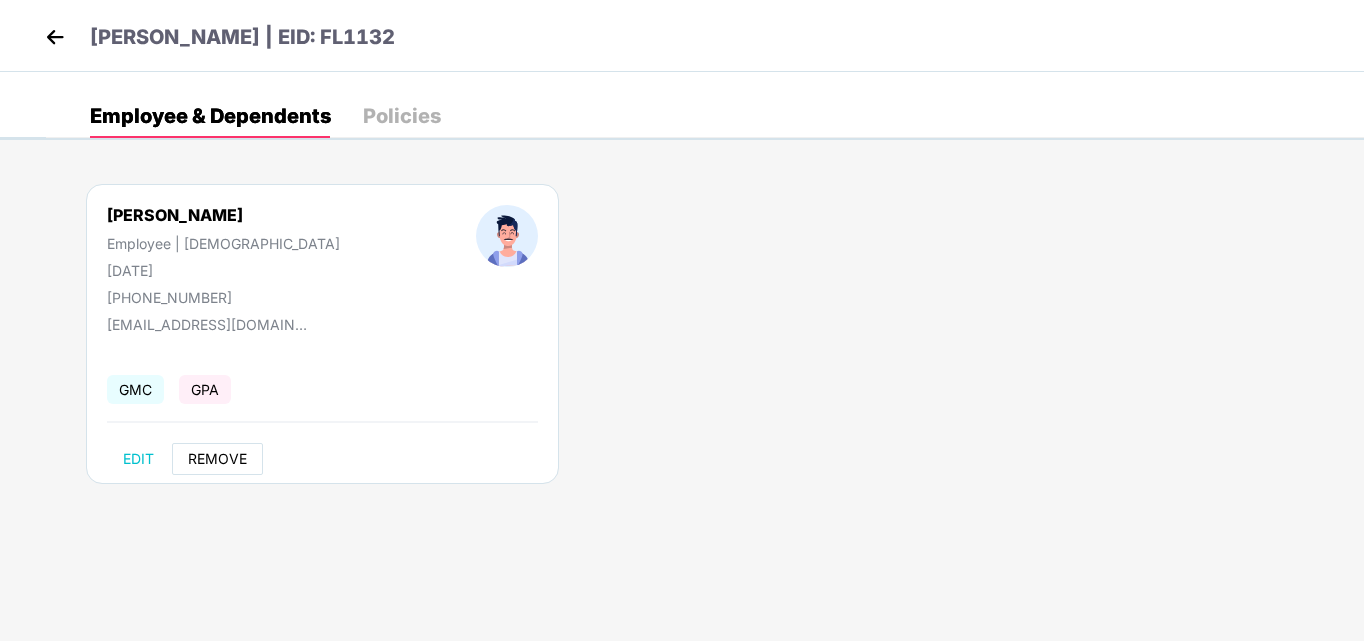 click on "REMOVE" at bounding box center (217, 459) 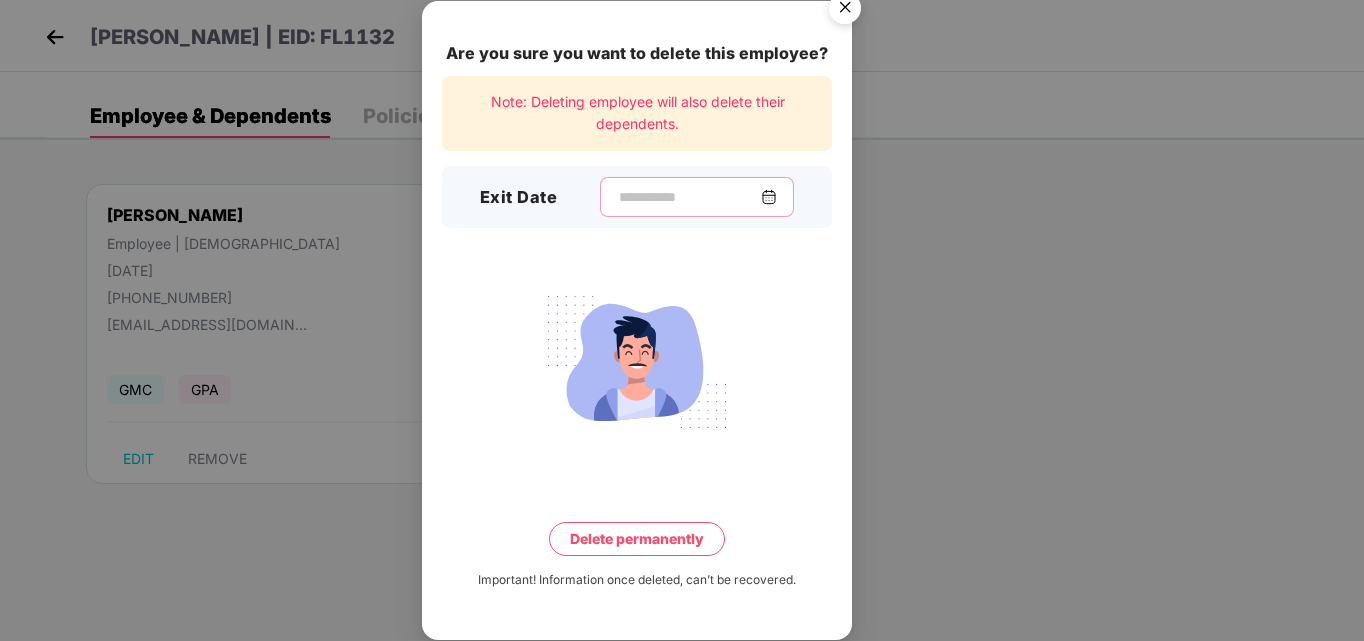 click at bounding box center (689, 197) 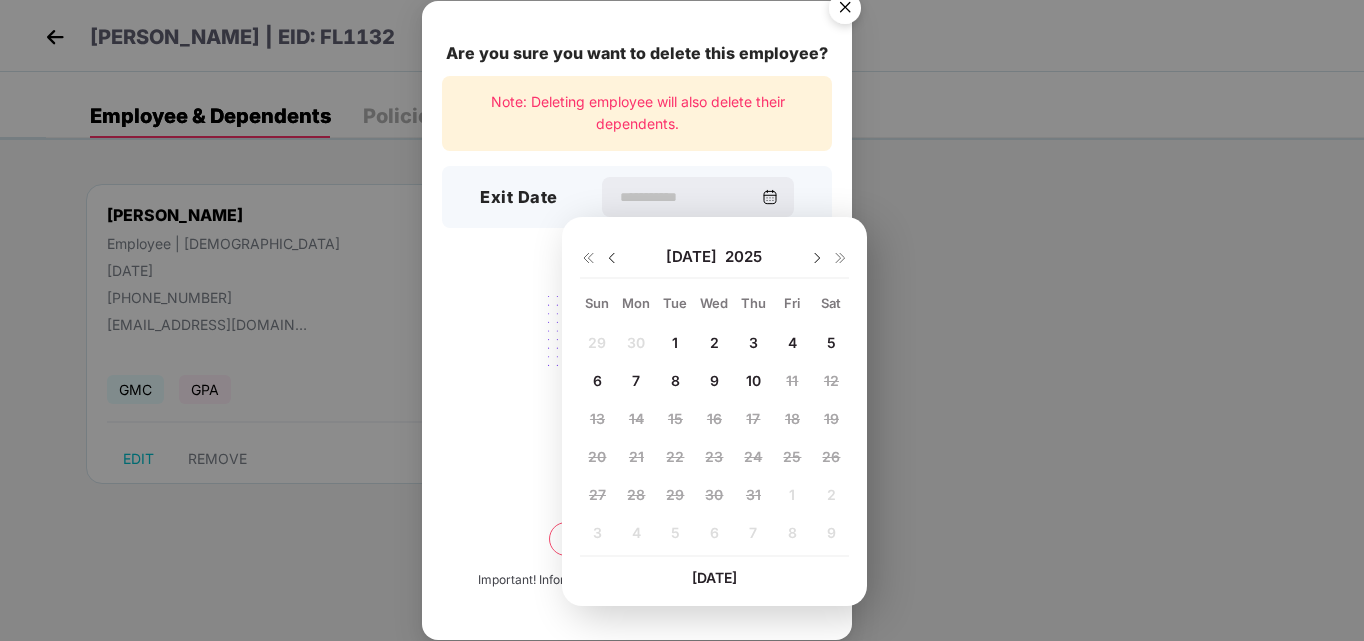 click on "7" at bounding box center [636, 380] 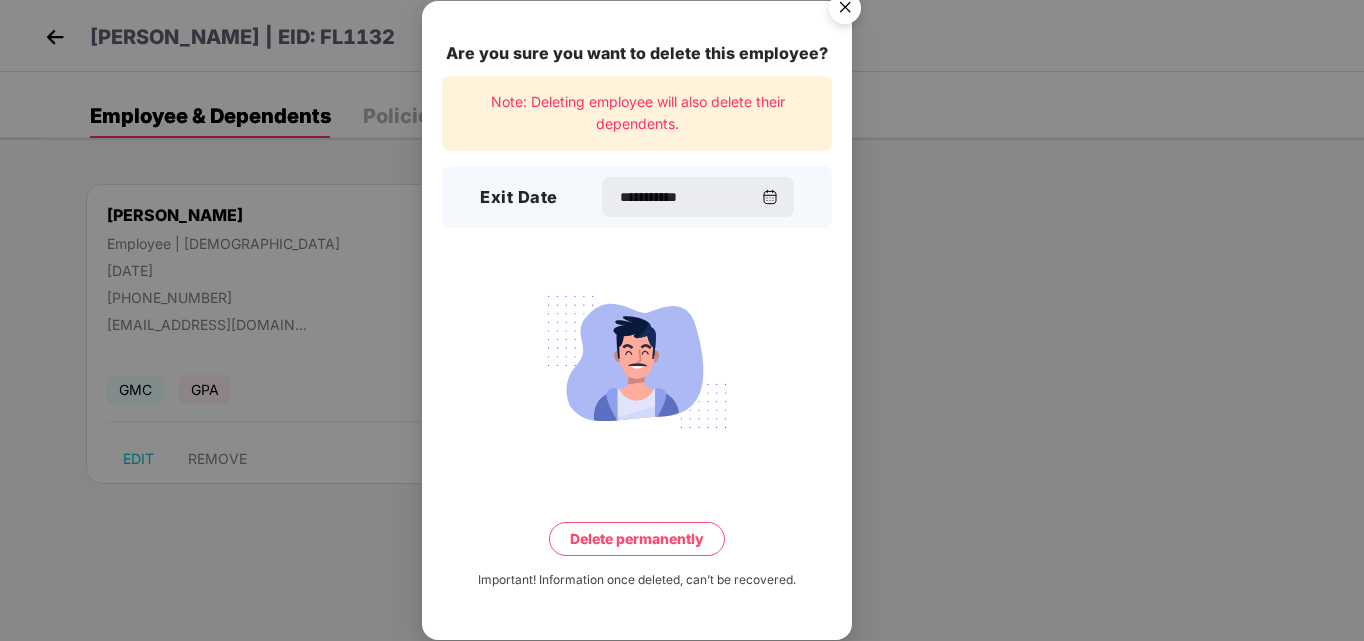 click on "Delete permanently" at bounding box center (637, 539) 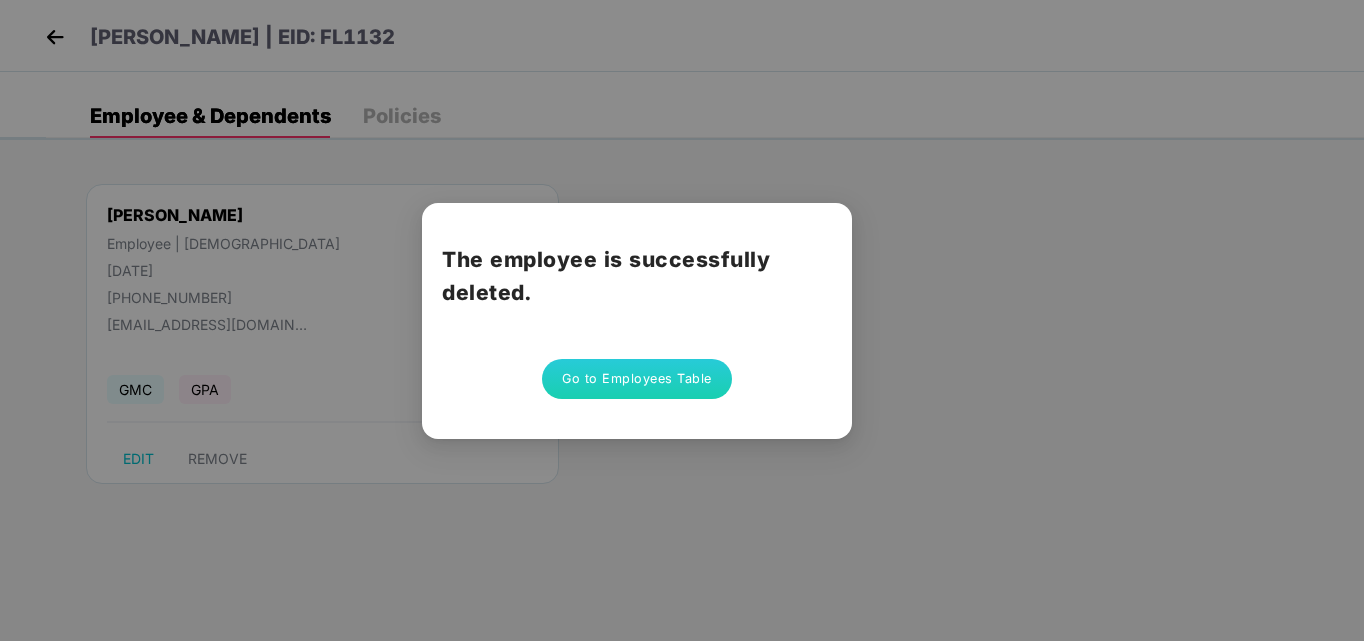 click on "Go to Employees Table" at bounding box center (637, 379) 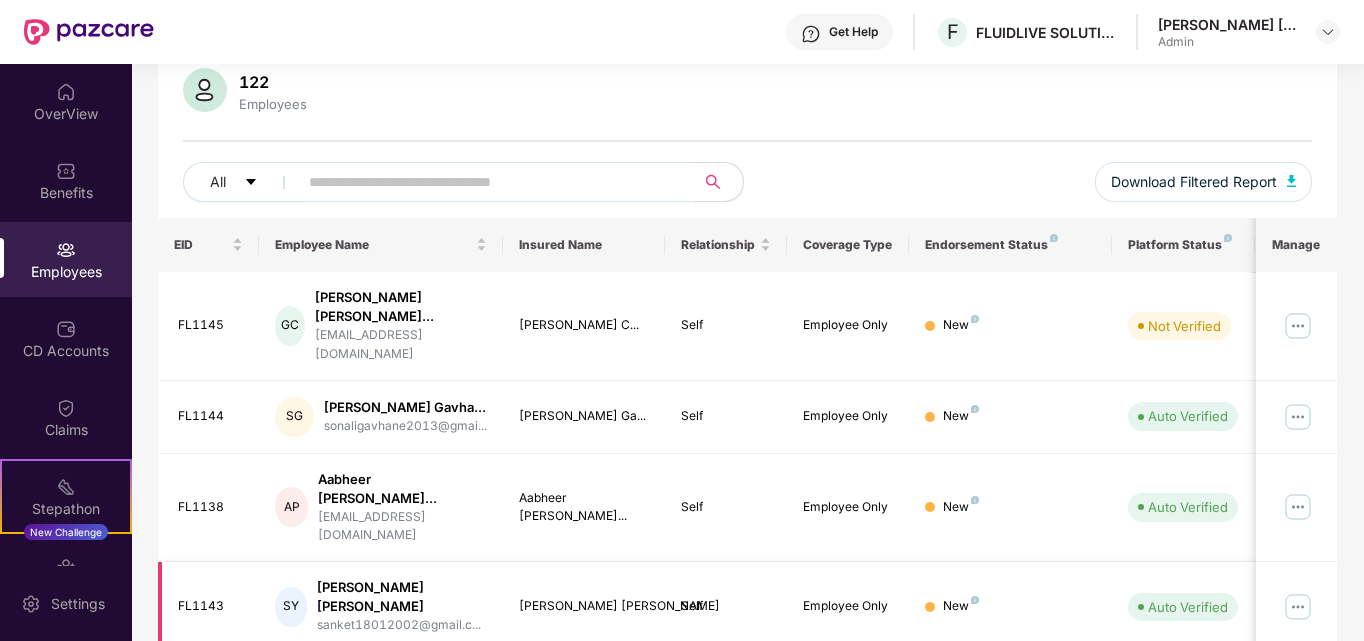 scroll, scrollTop: 0, scrollLeft: 0, axis: both 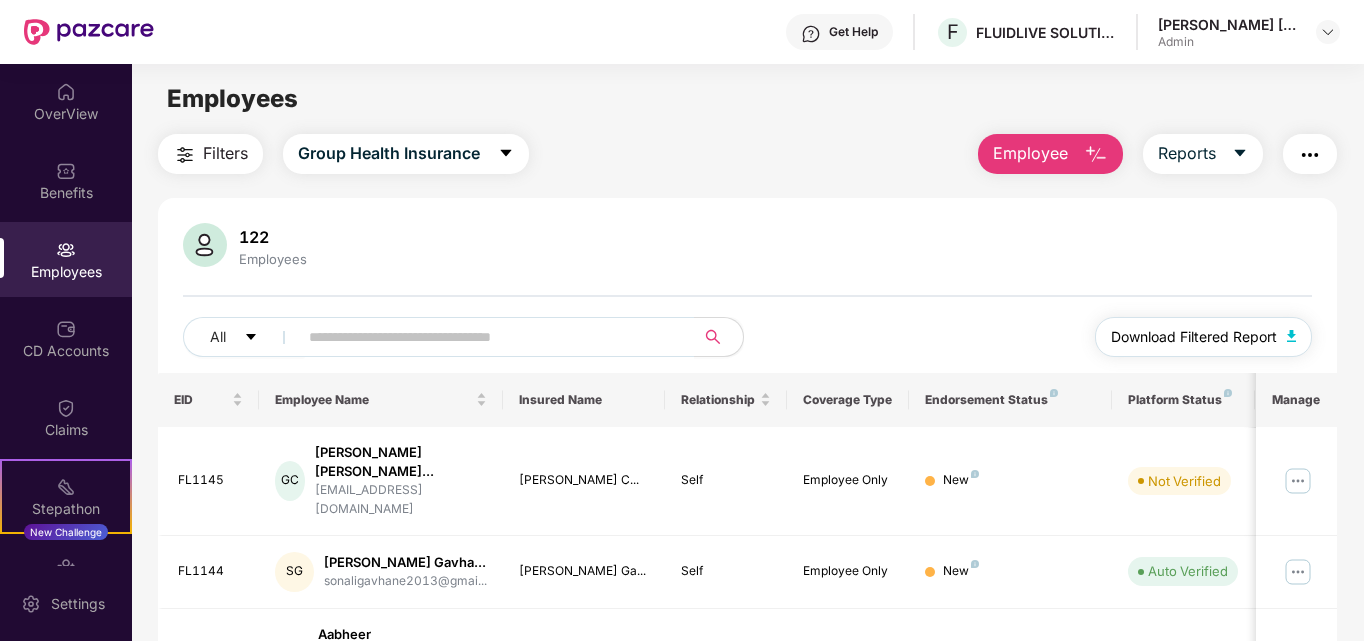 click on "Download Filtered Report" at bounding box center (1194, 337) 